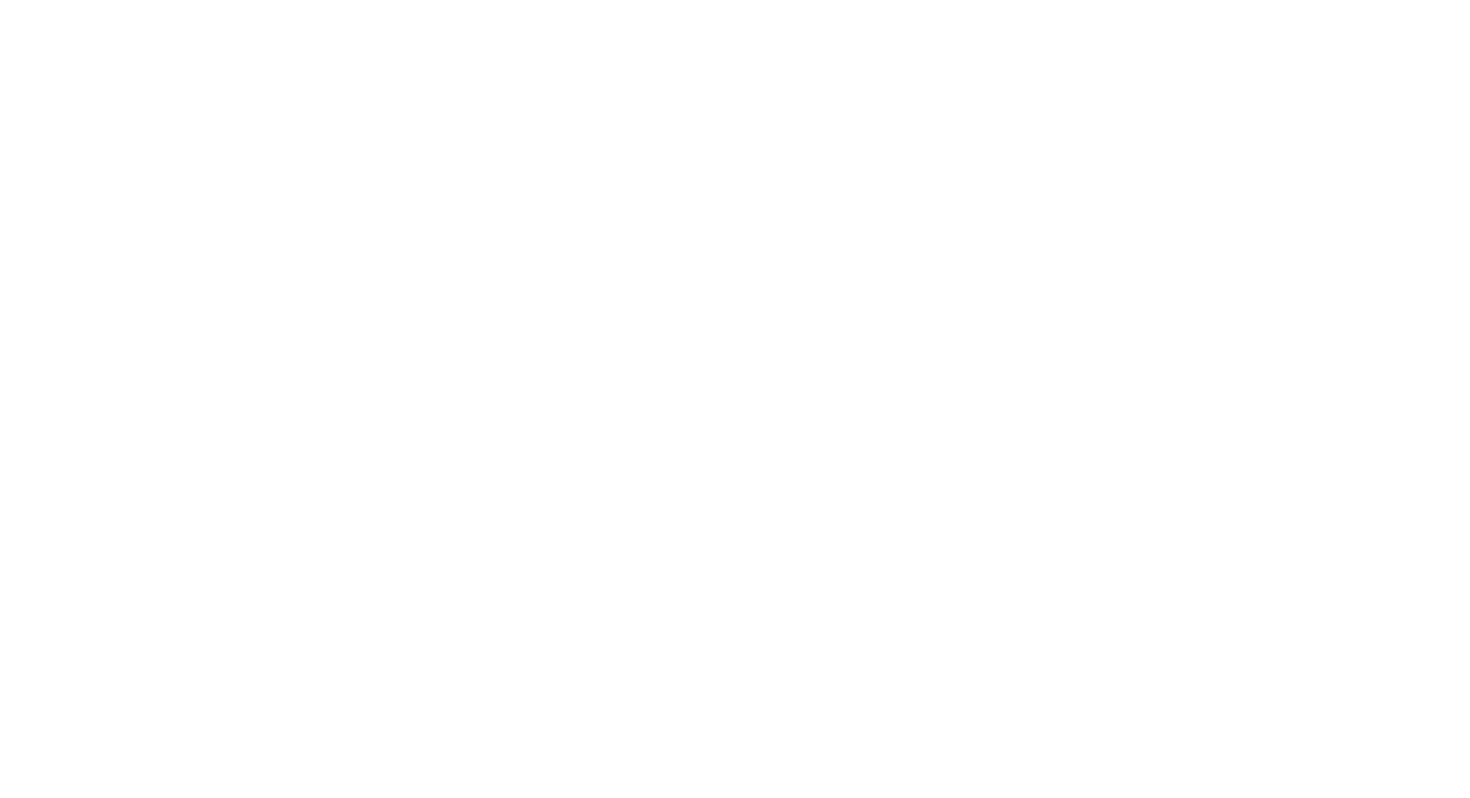 scroll, scrollTop: 0, scrollLeft: 0, axis: both 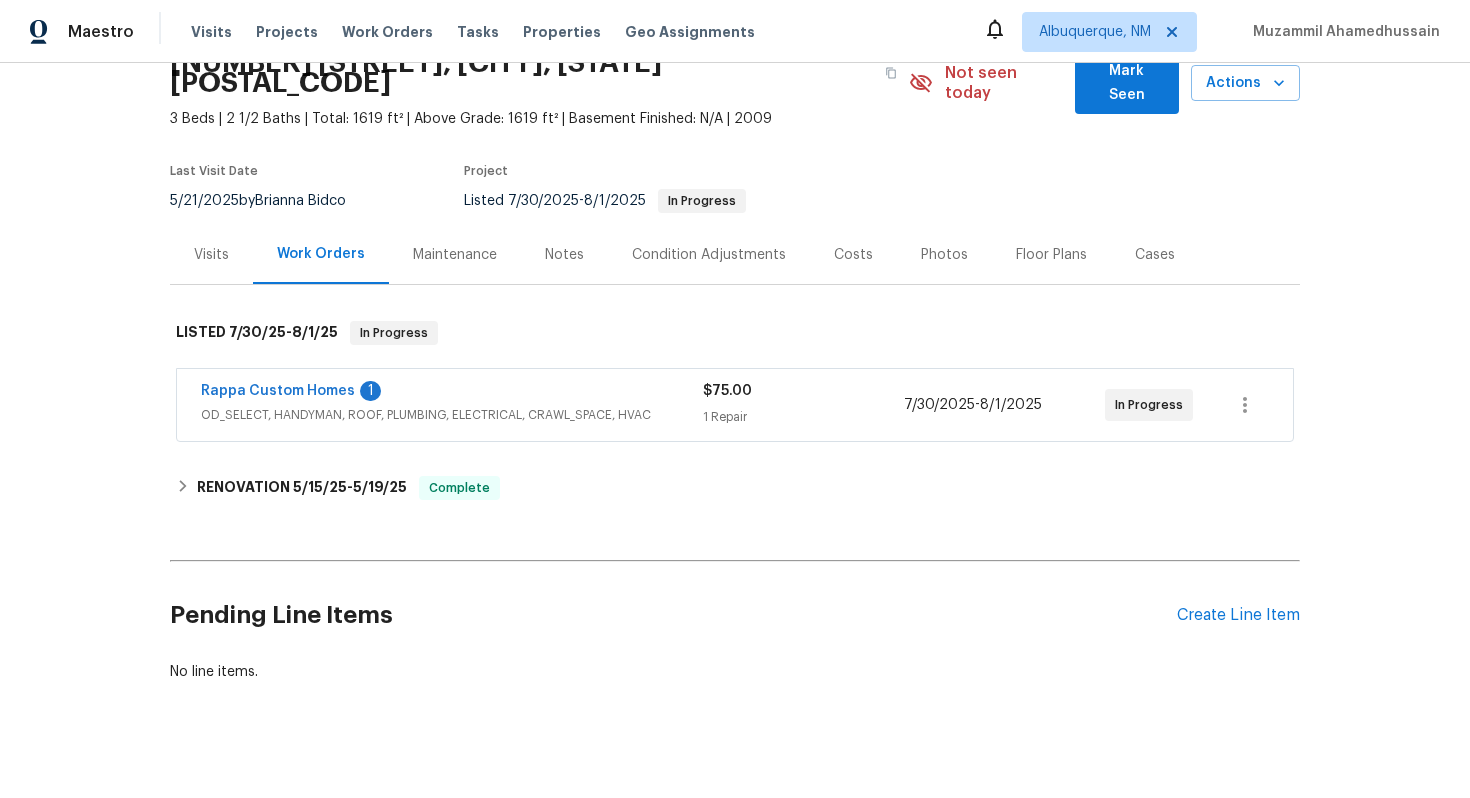 click on "Rappa Custom Homes 1" at bounding box center [452, 393] 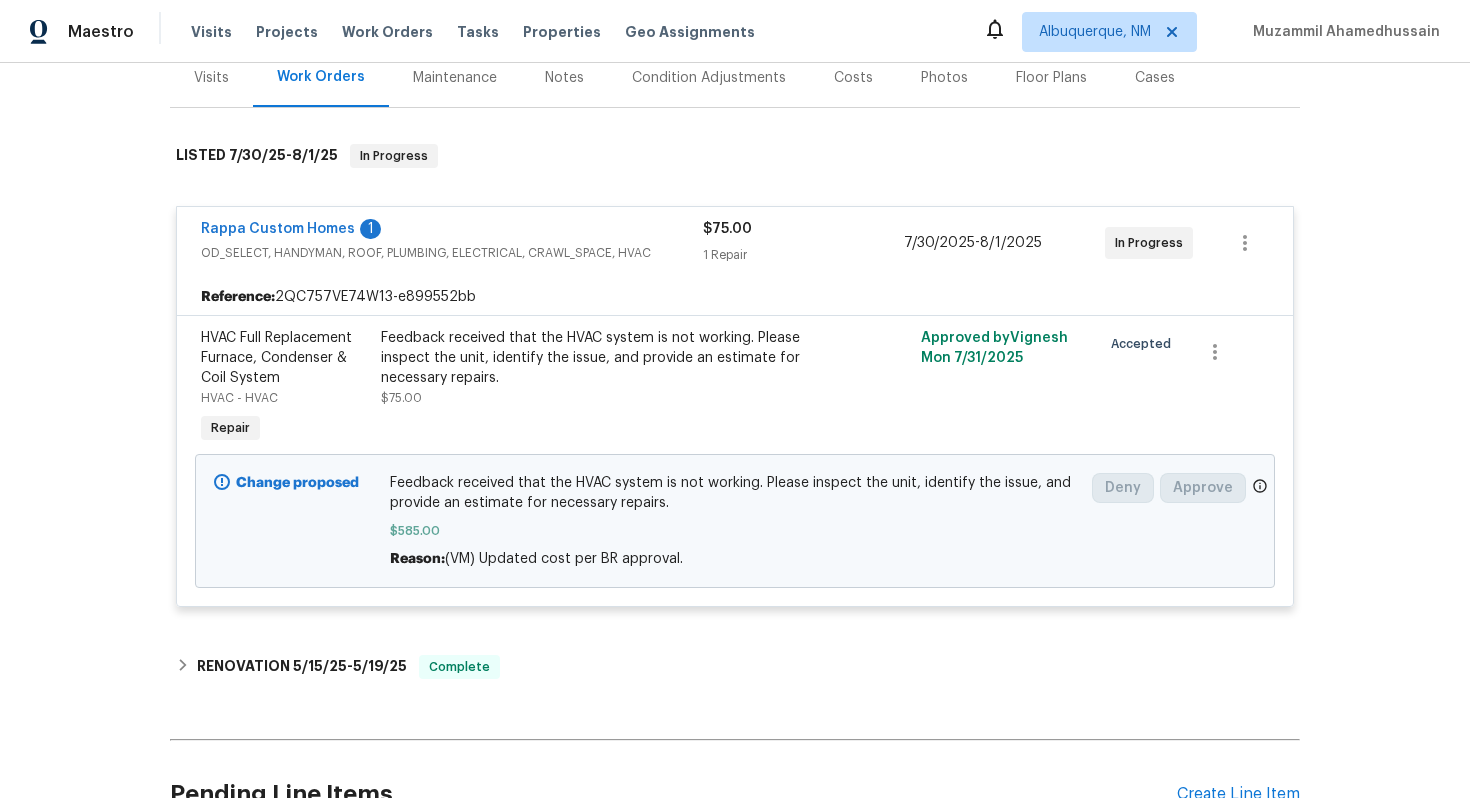 scroll, scrollTop: 289, scrollLeft: 0, axis: vertical 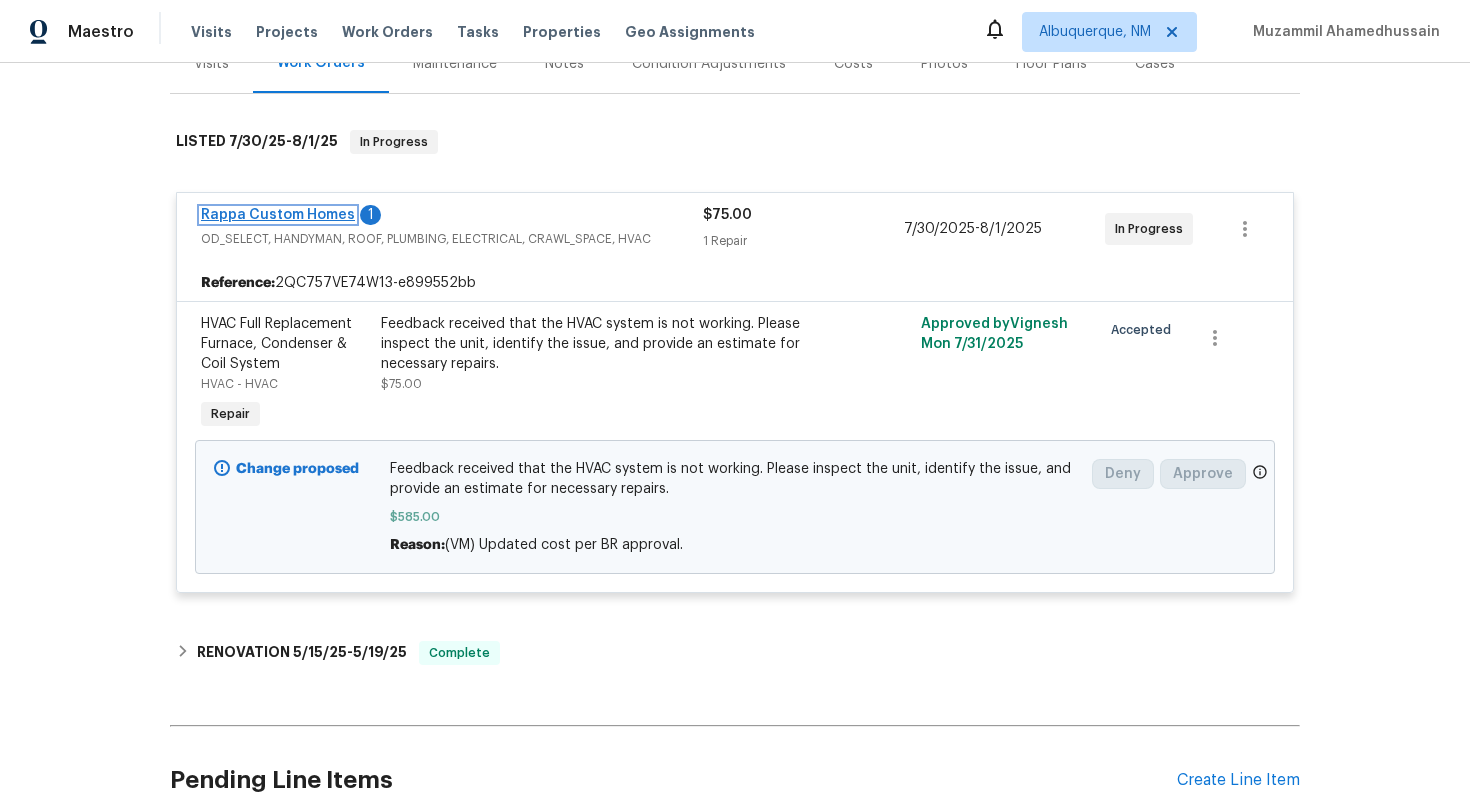 click on "Rappa Custom Homes" at bounding box center [278, 215] 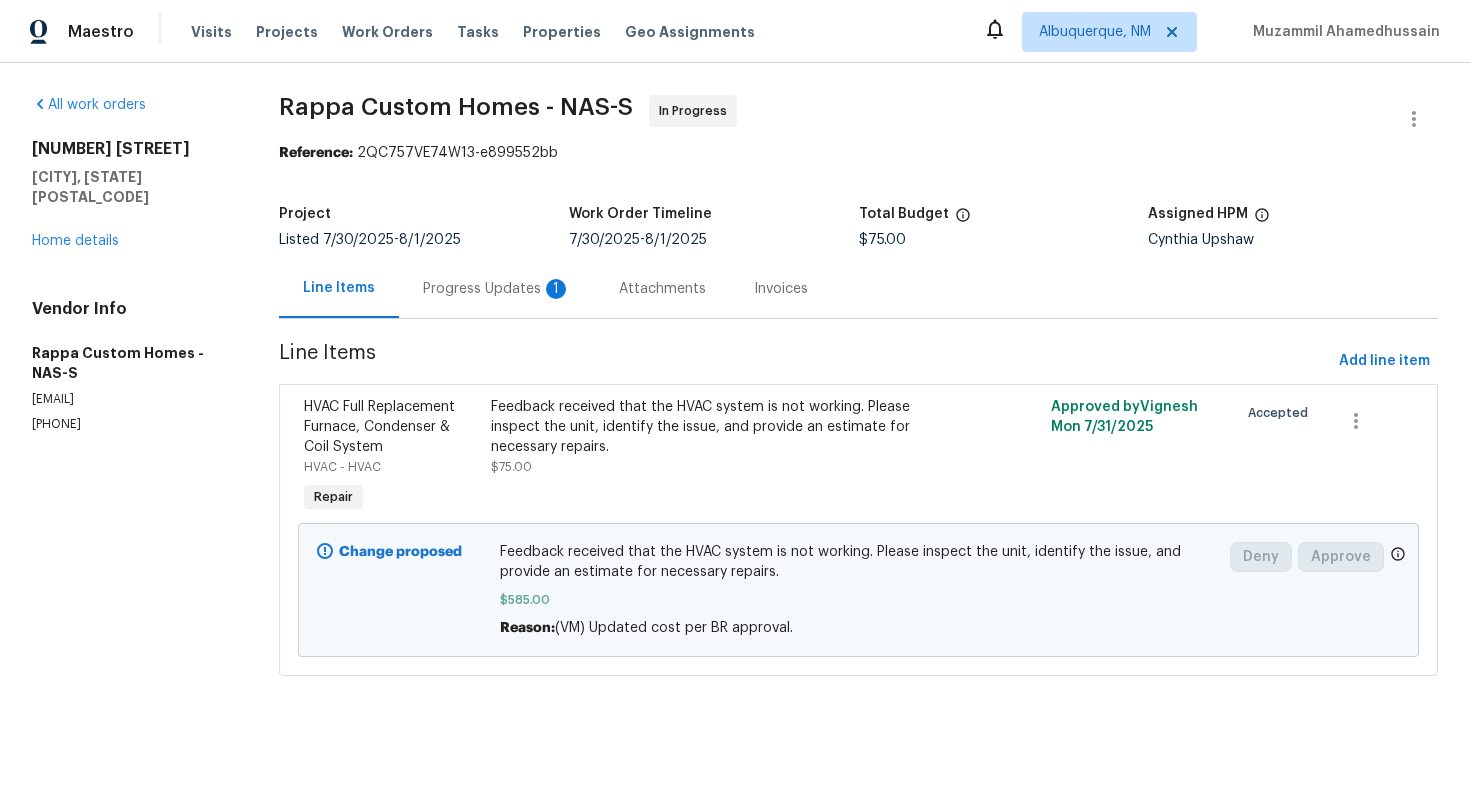 click on "Progress Updates 1" at bounding box center [497, 288] 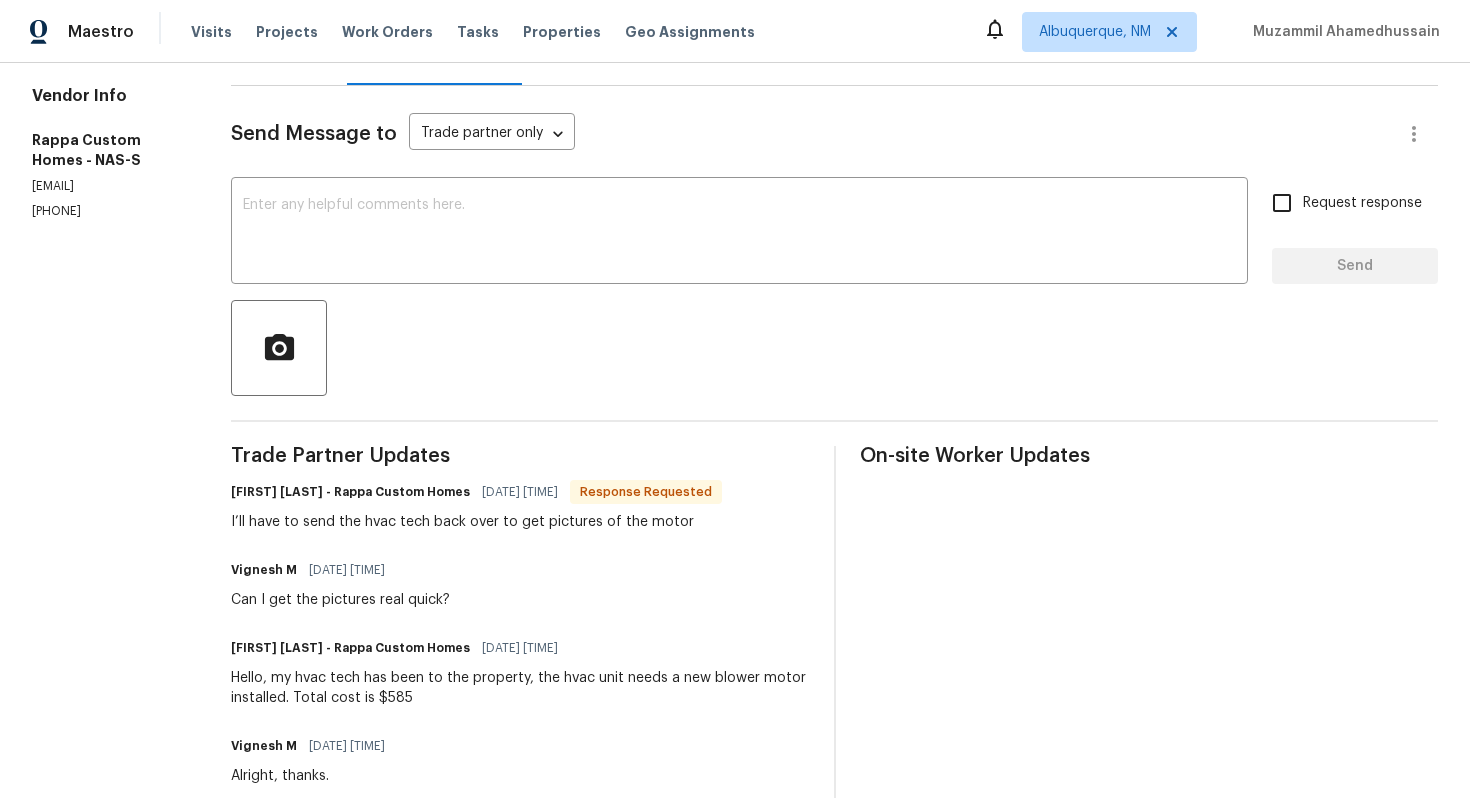 scroll, scrollTop: 0, scrollLeft: 0, axis: both 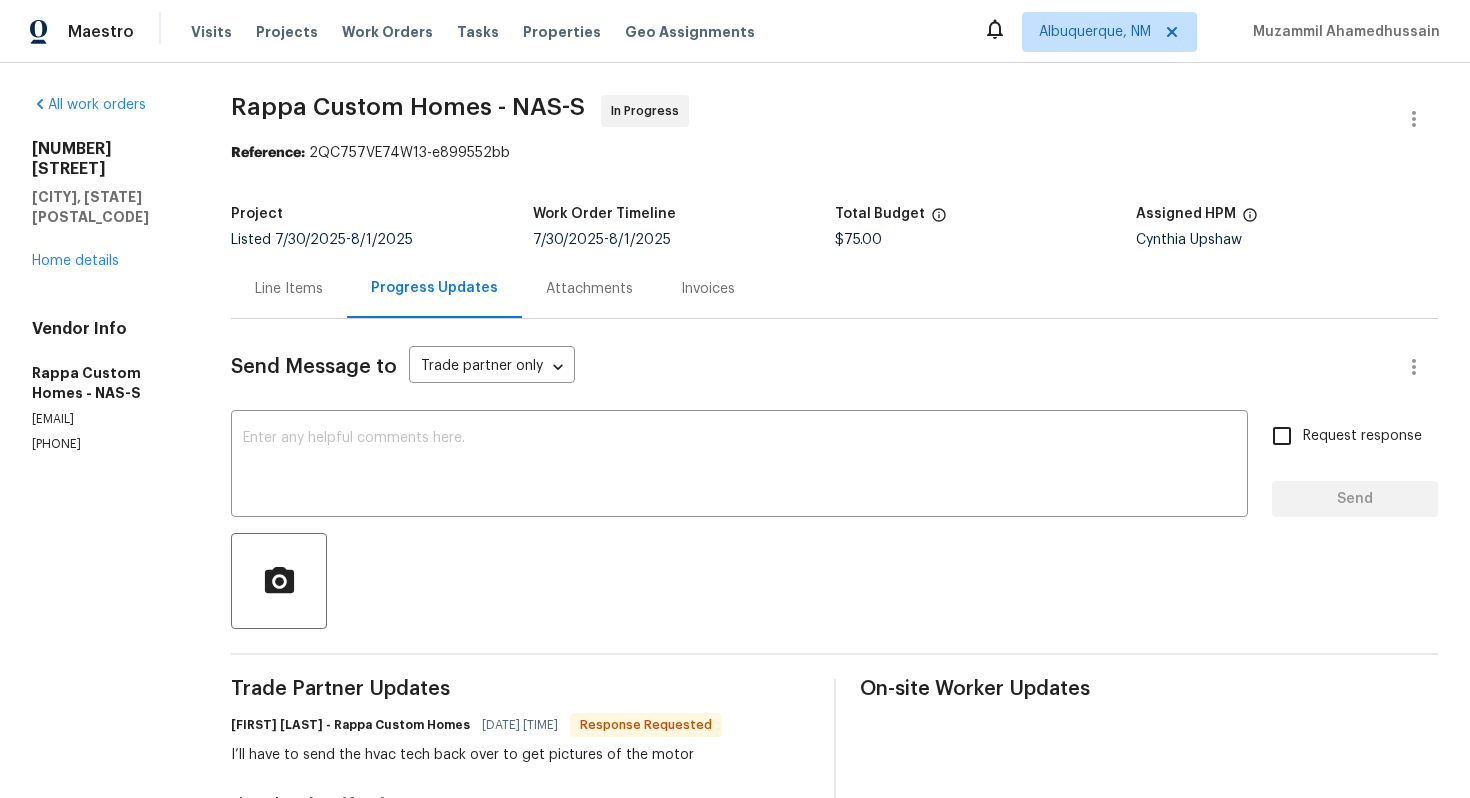 click on "Line Items" at bounding box center [289, 288] 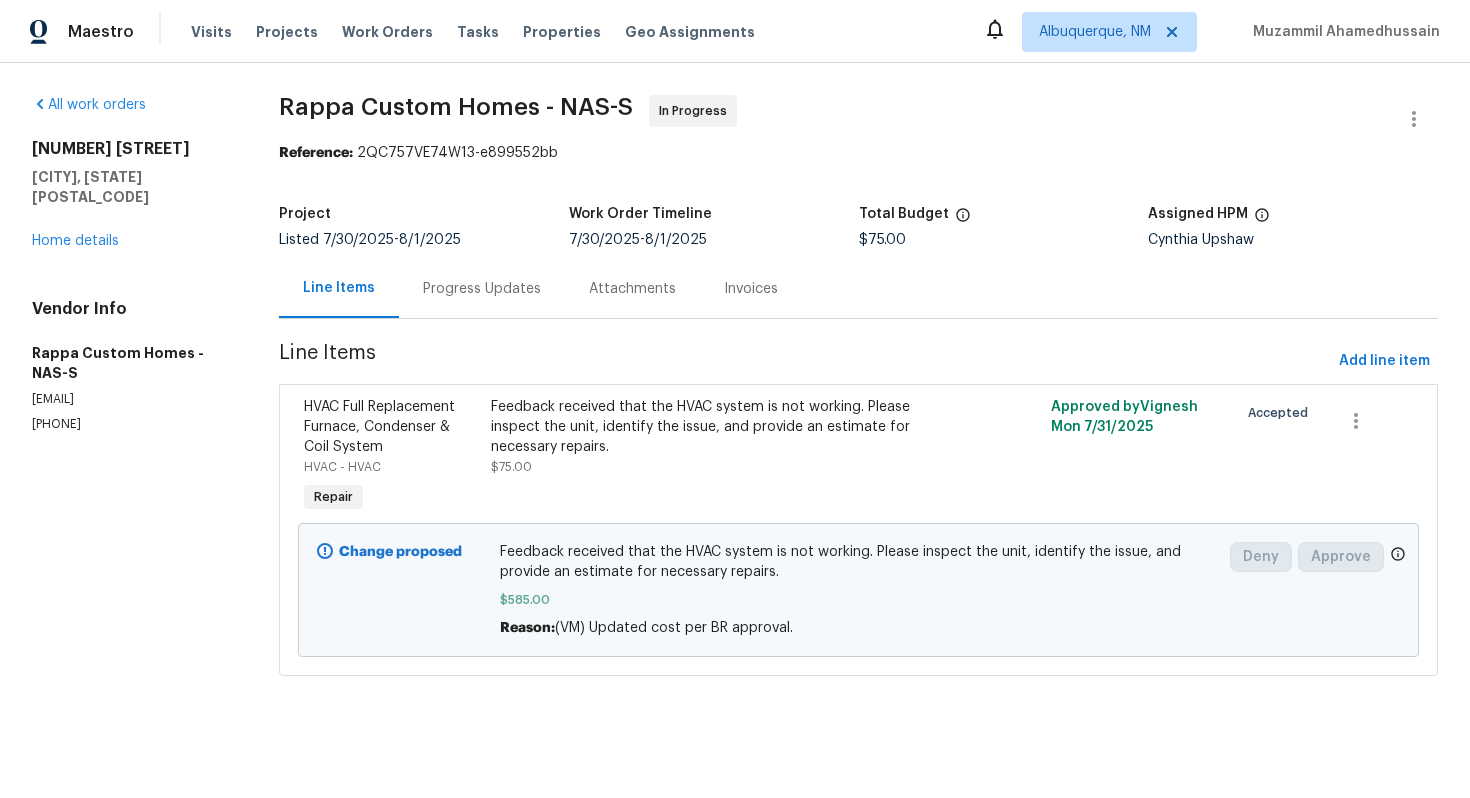 click on "Progress Updates" at bounding box center (482, 289) 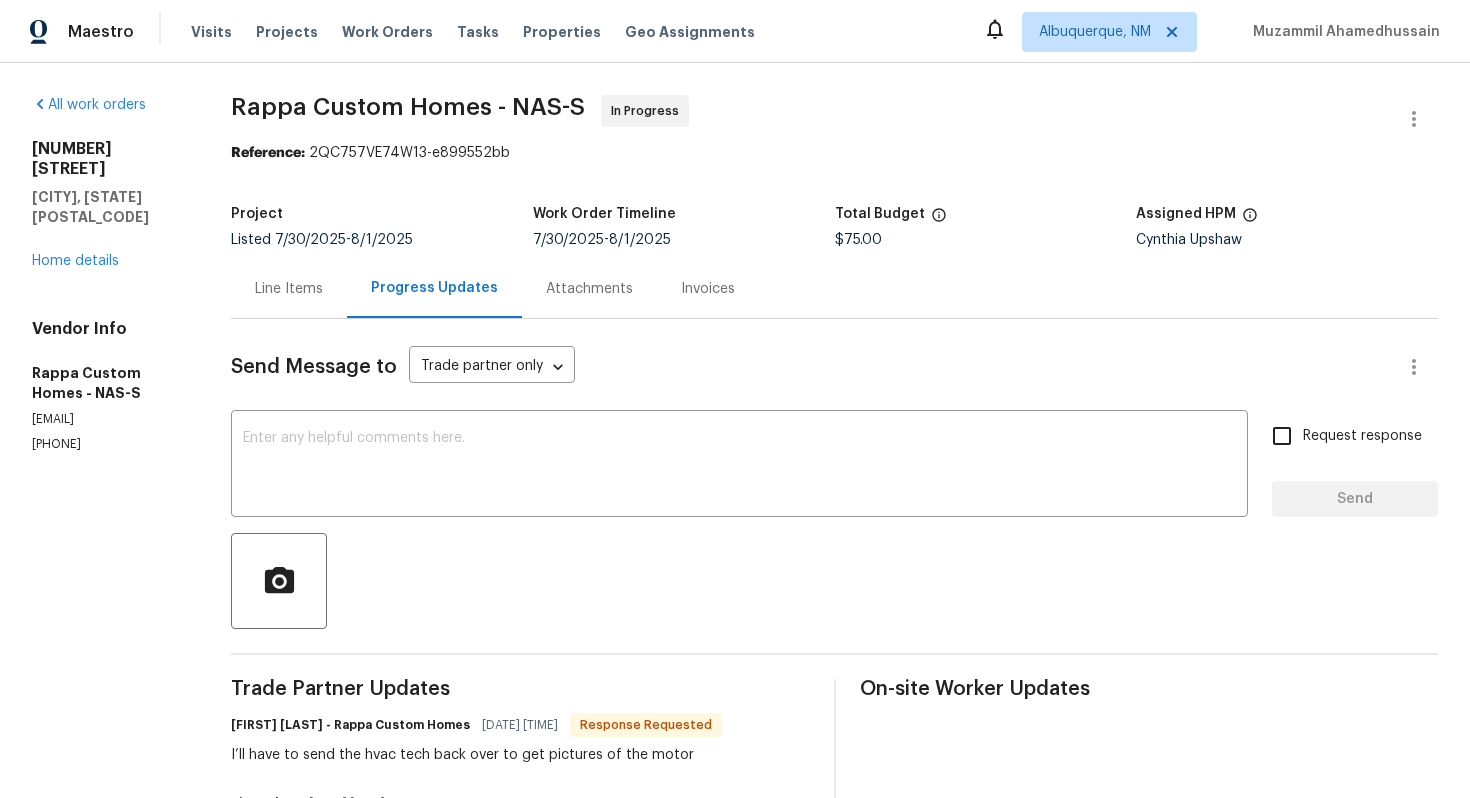 scroll, scrollTop: 513, scrollLeft: 0, axis: vertical 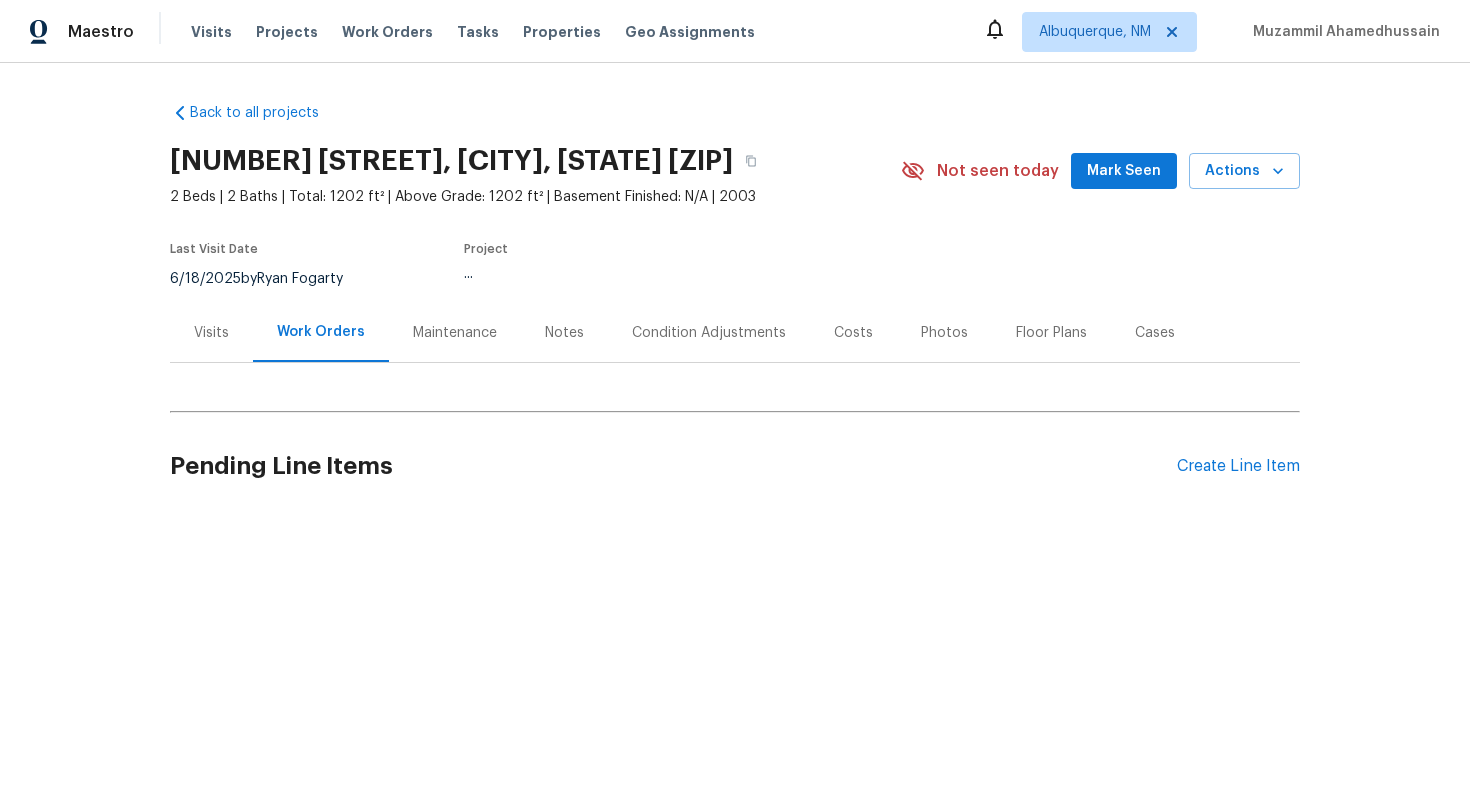 click on "Back to all projects 3217 Fairington Dr, Lithonia, GA 30038 2 Beds | 2 Baths | Total: 1202 ft² | Above Grade: 1202 ft² | Basement Finished: N/A | 2003 Not seen today Mark Seen Actions Last Visit Date 6/18/2025  by  Ryan Fogarty   Project ... Visits Work Orders Maintenance Notes Condition Adjustments Costs Photos Floor Plans Cases Pending Line Items Create Line Item" at bounding box center [735, 308] 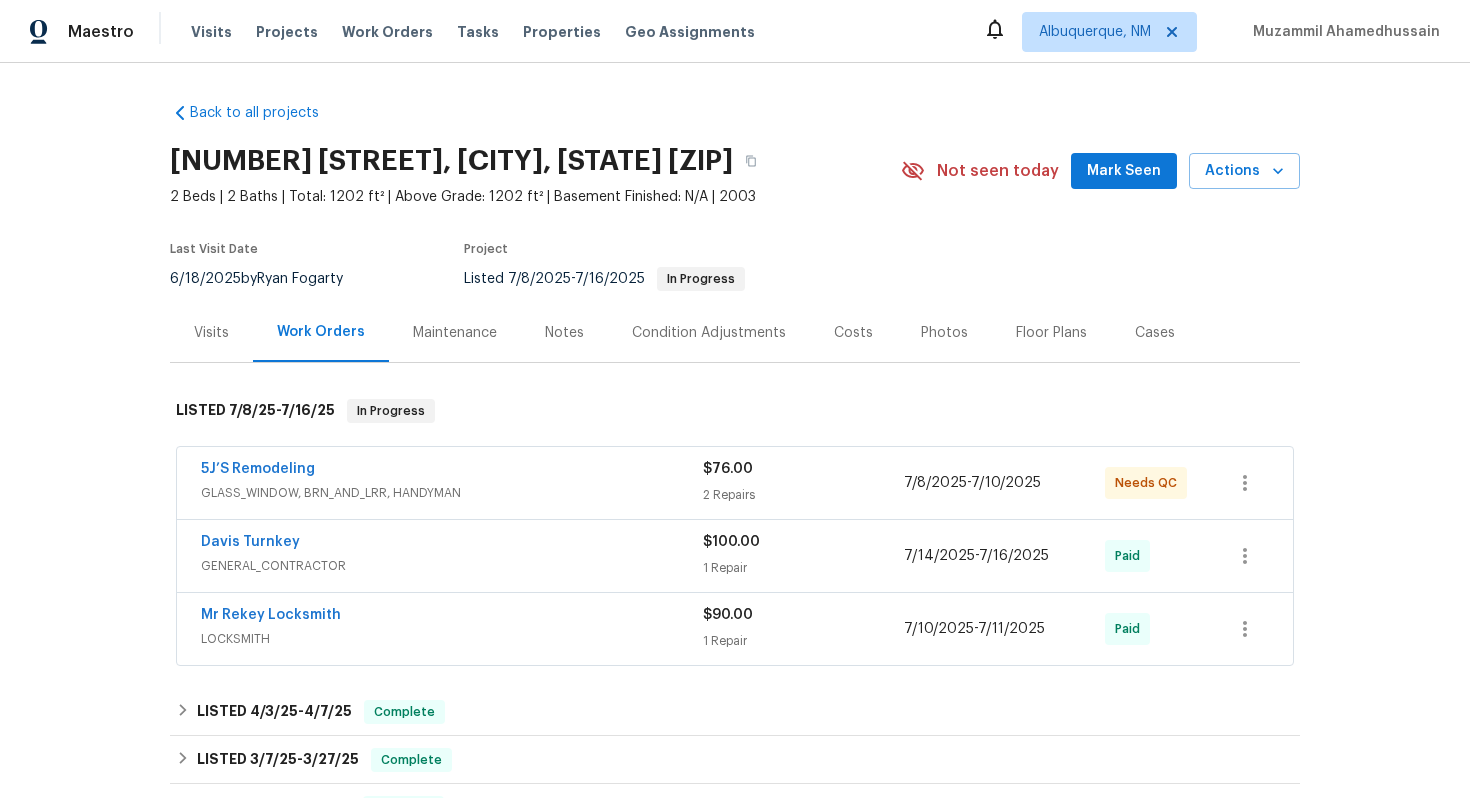 click on "Visits" at bounding box center [211, 333] 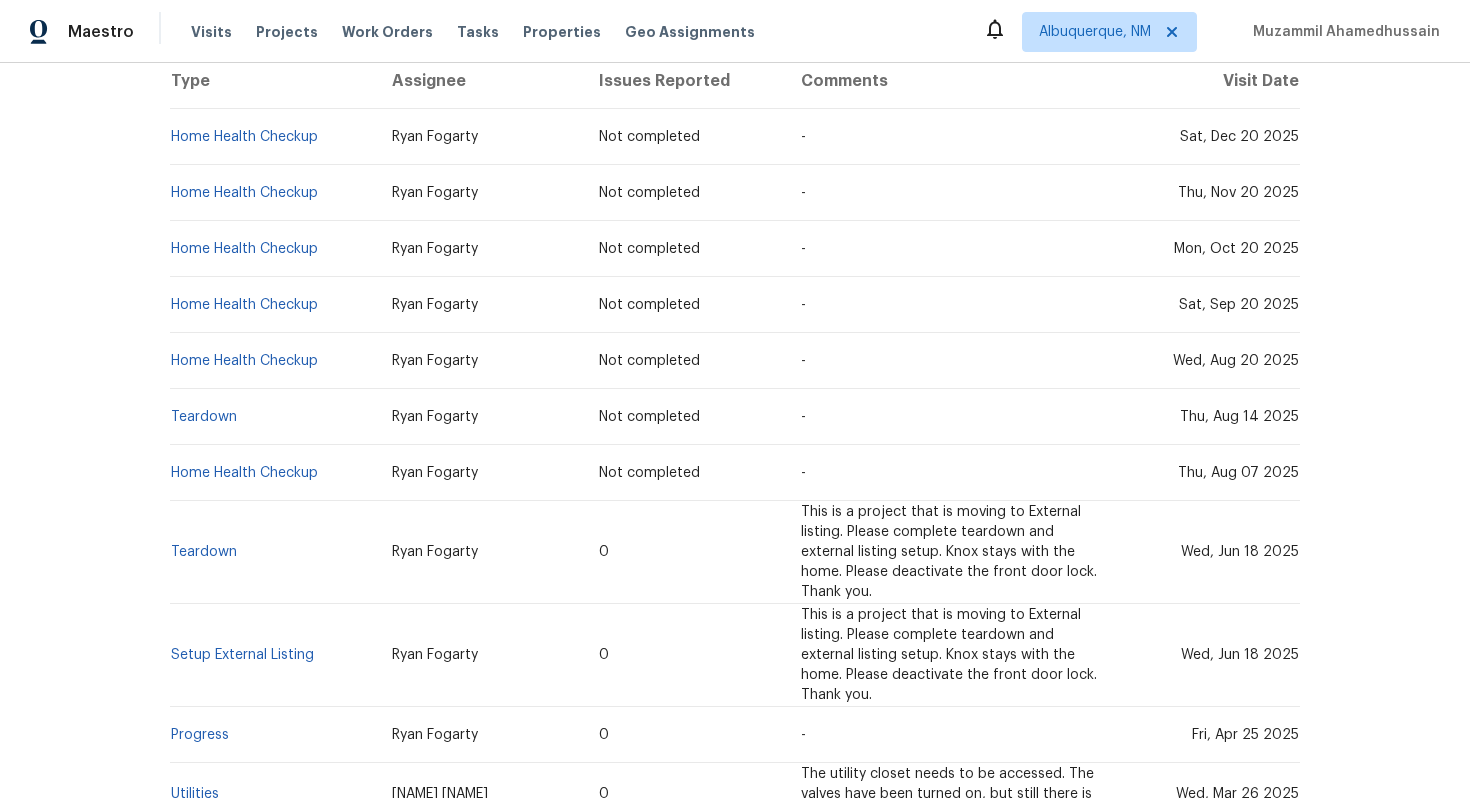 scroll, scrollTop: 395, scrollLeft: 0, axis: vertical 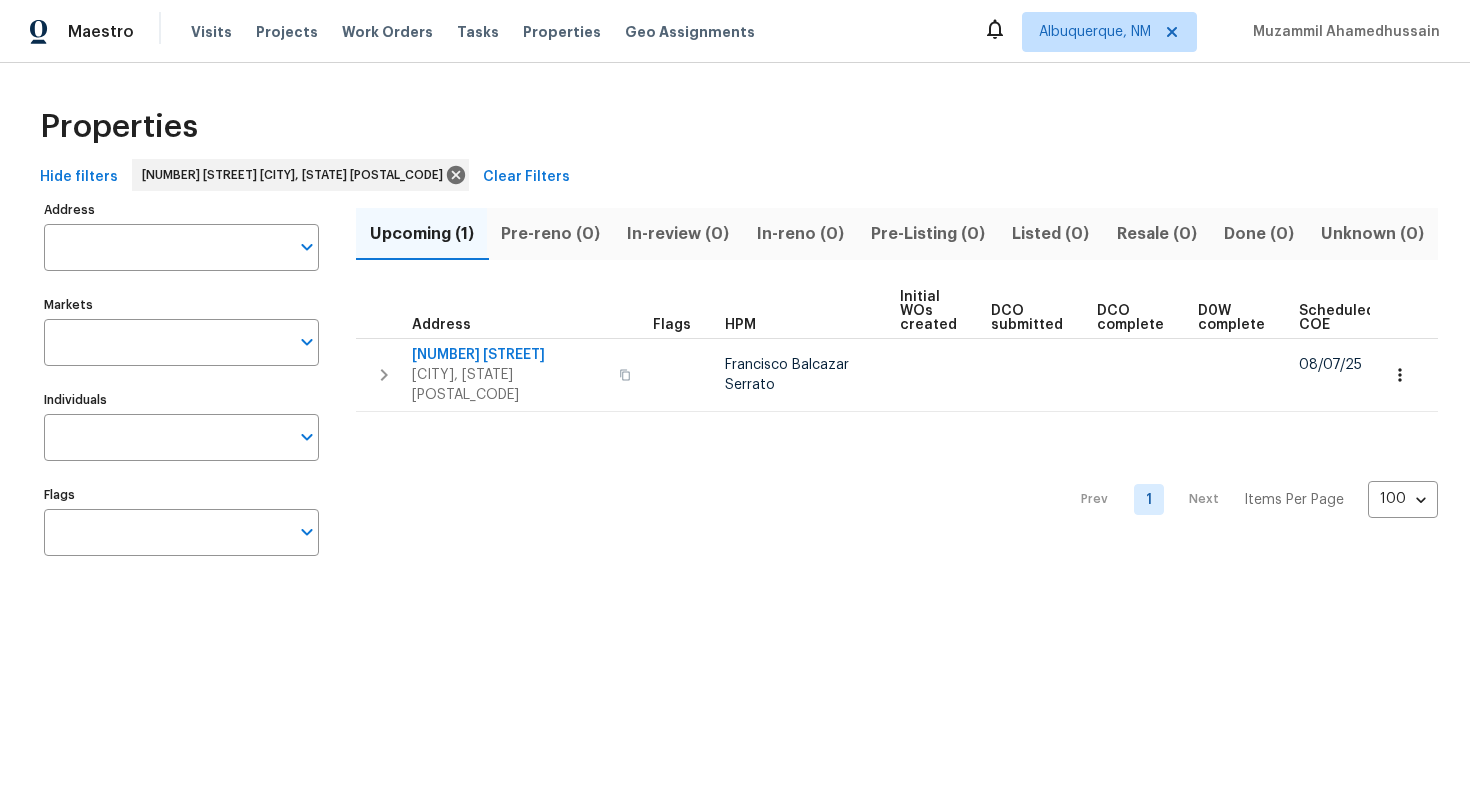 type on "[NUMBER] [STREET] [CITY], [STATE] [POSTAL_CODE]" 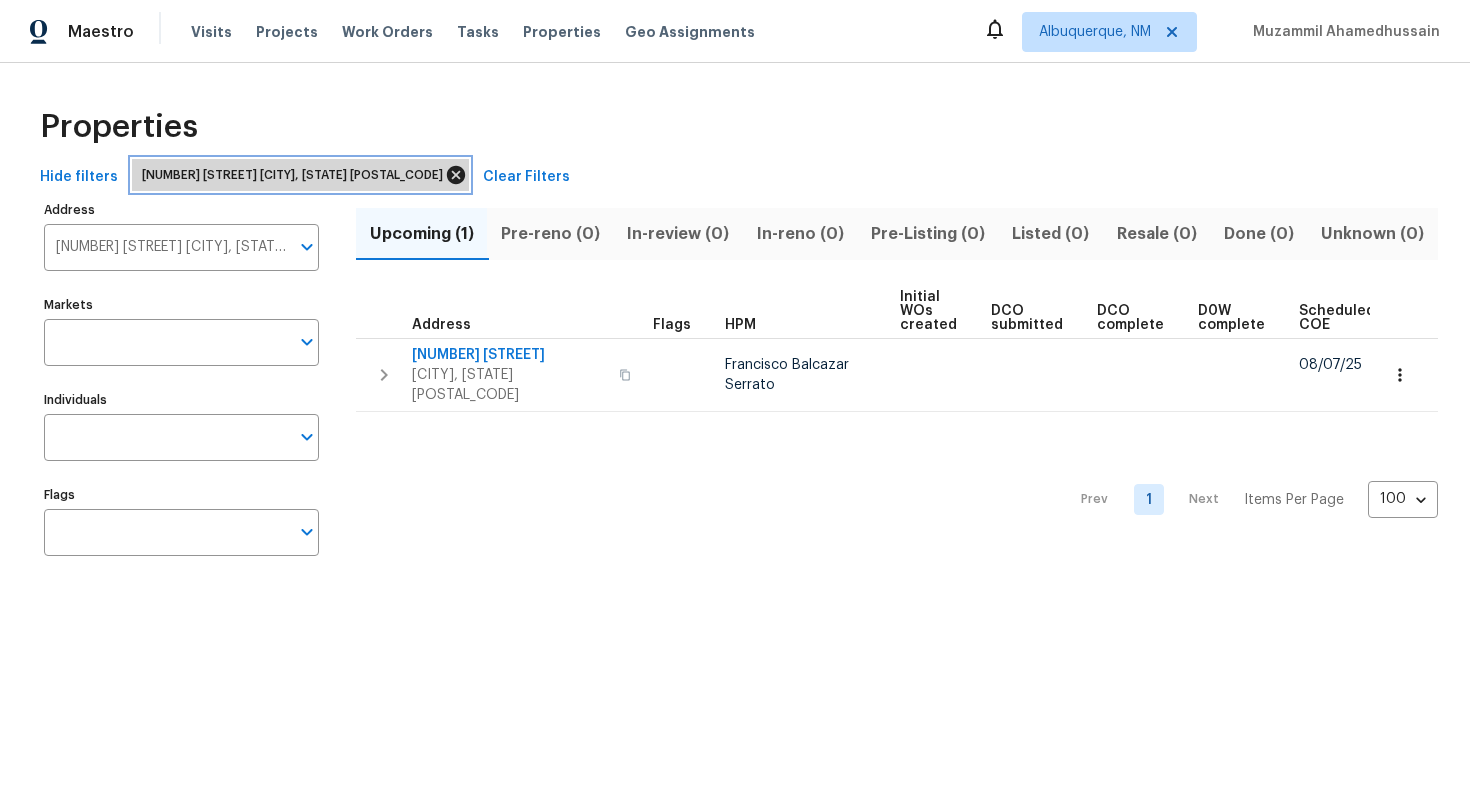 click 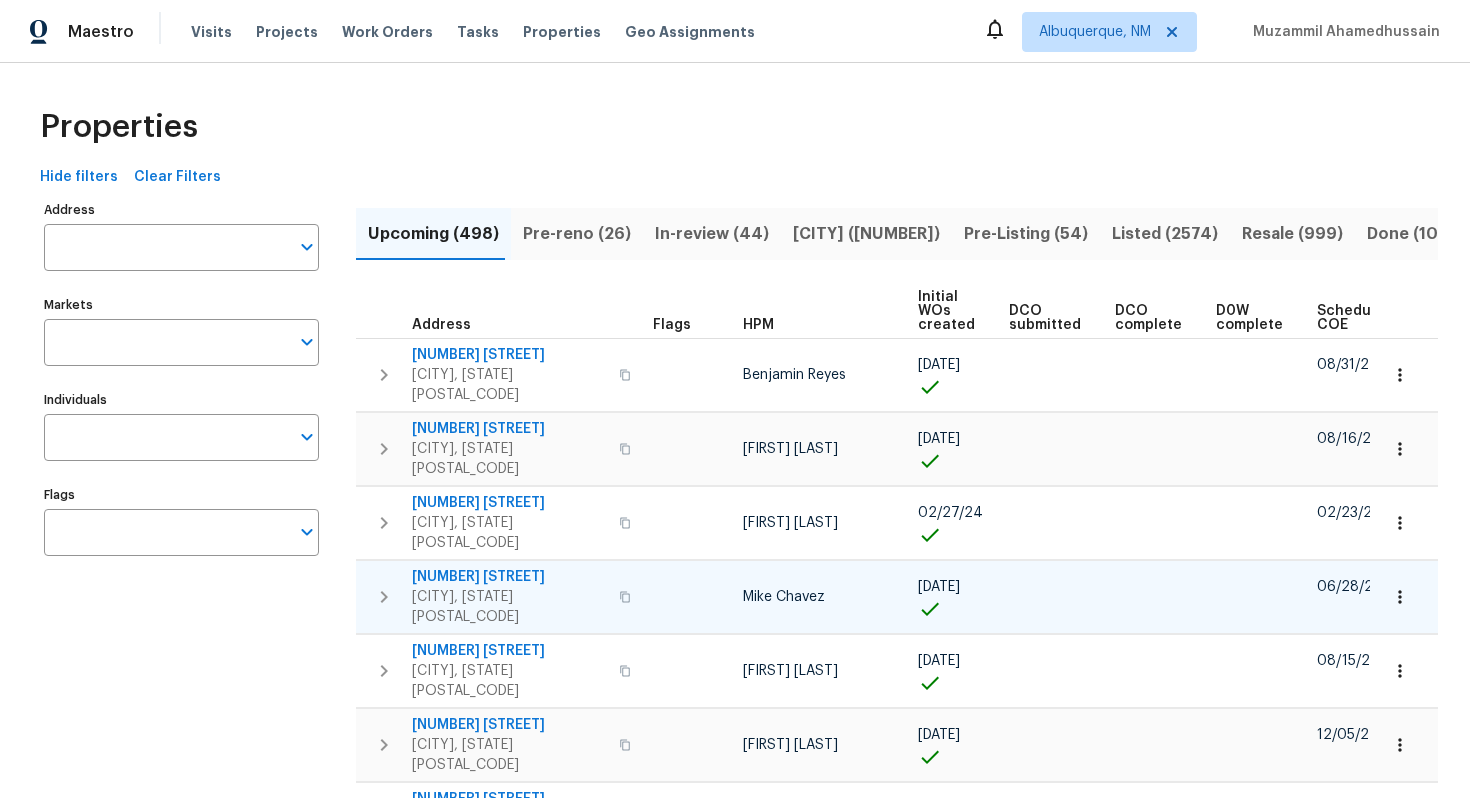 scroll, scrollTop: 0, scrollLeft: 233, axis: horizontal 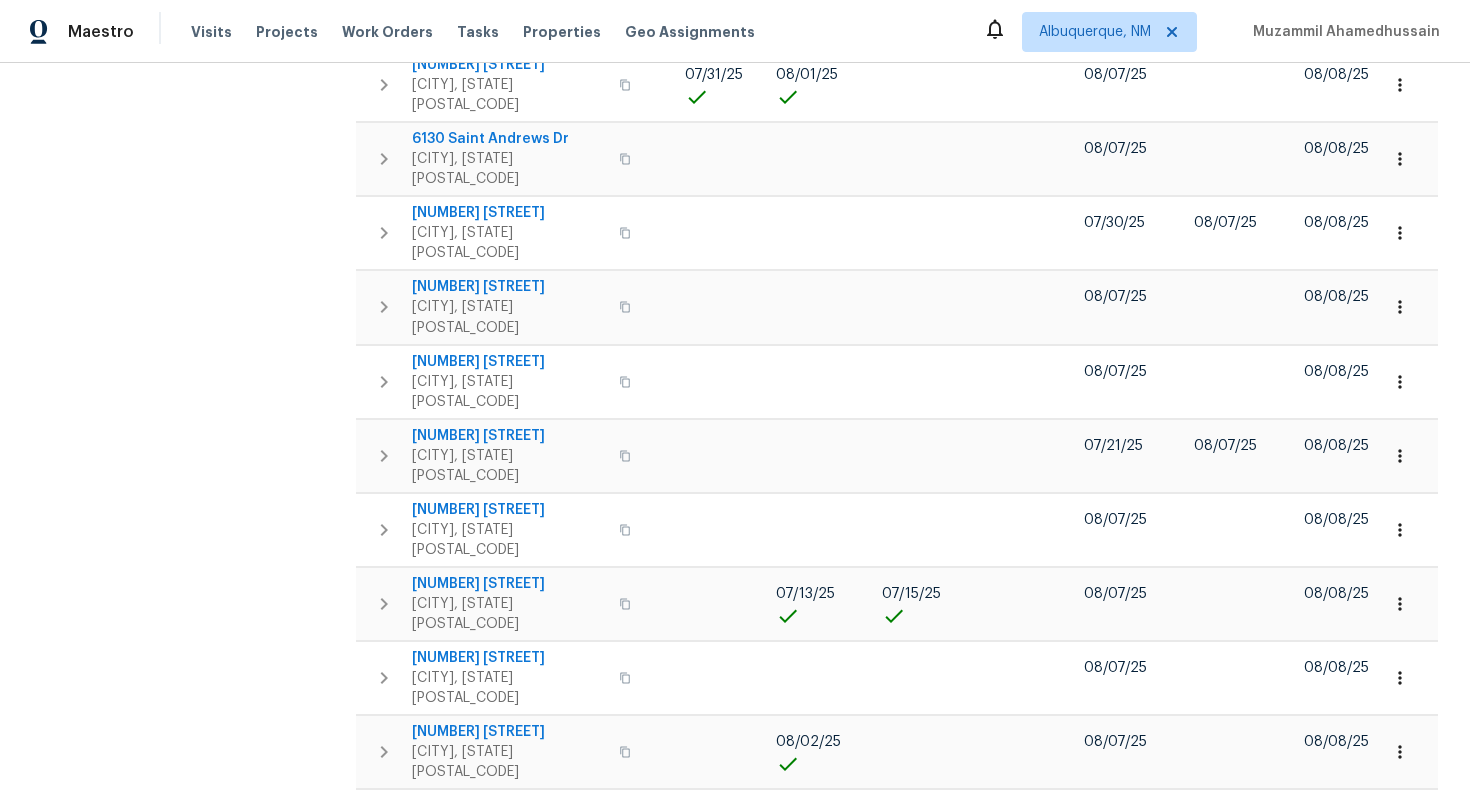 click 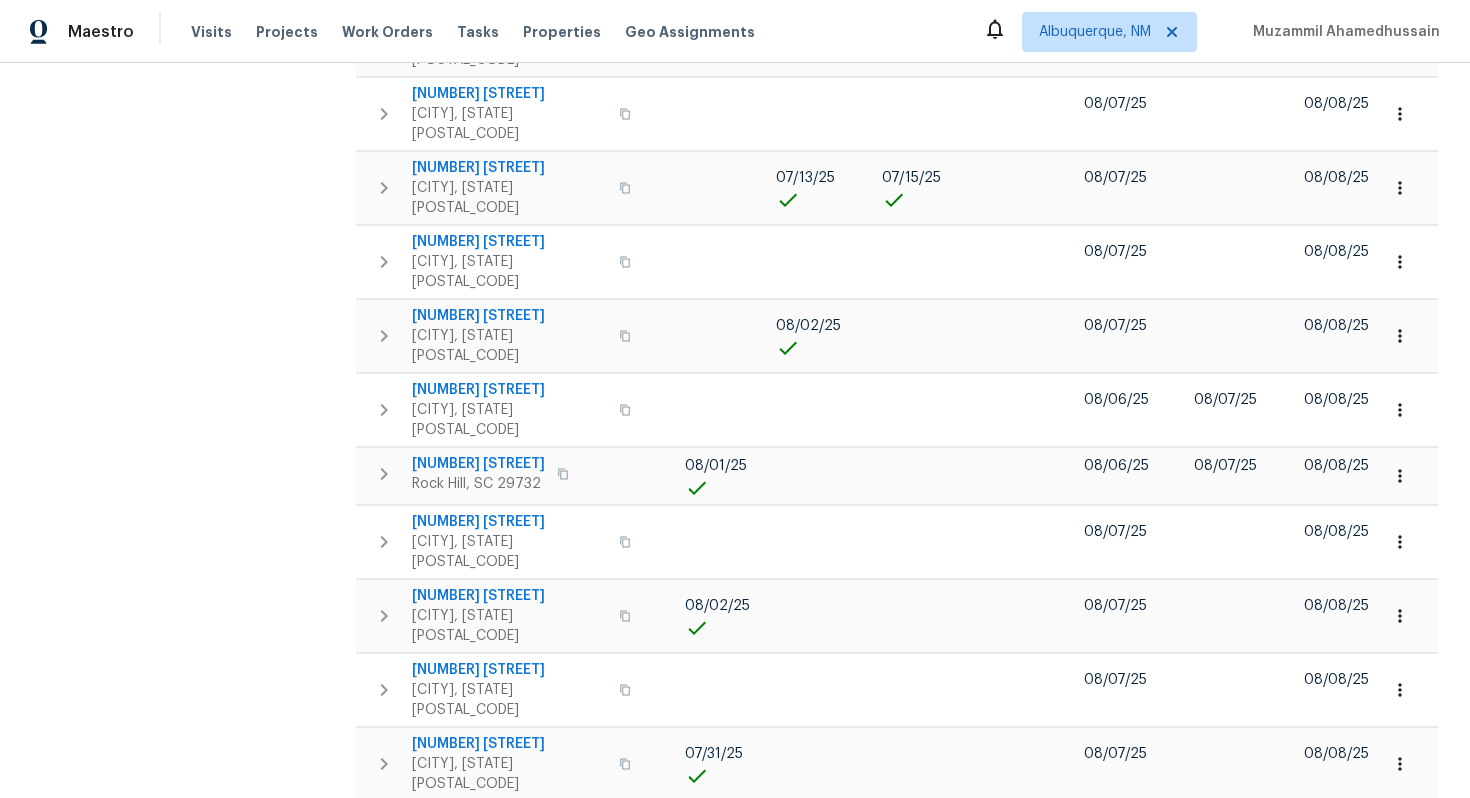 scroll, scrollTop: 5287, scrollLeft: 0, axis: vertical 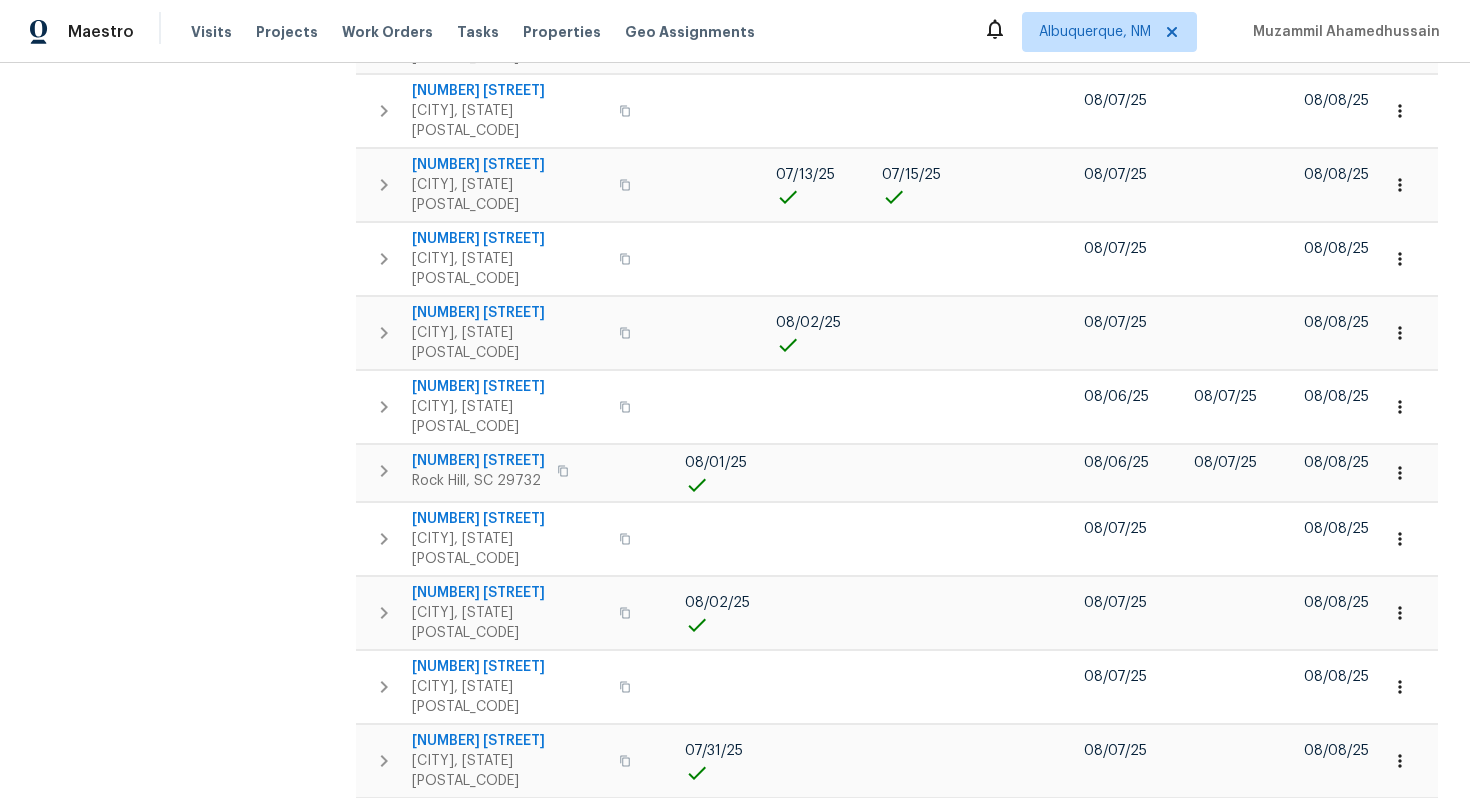 click 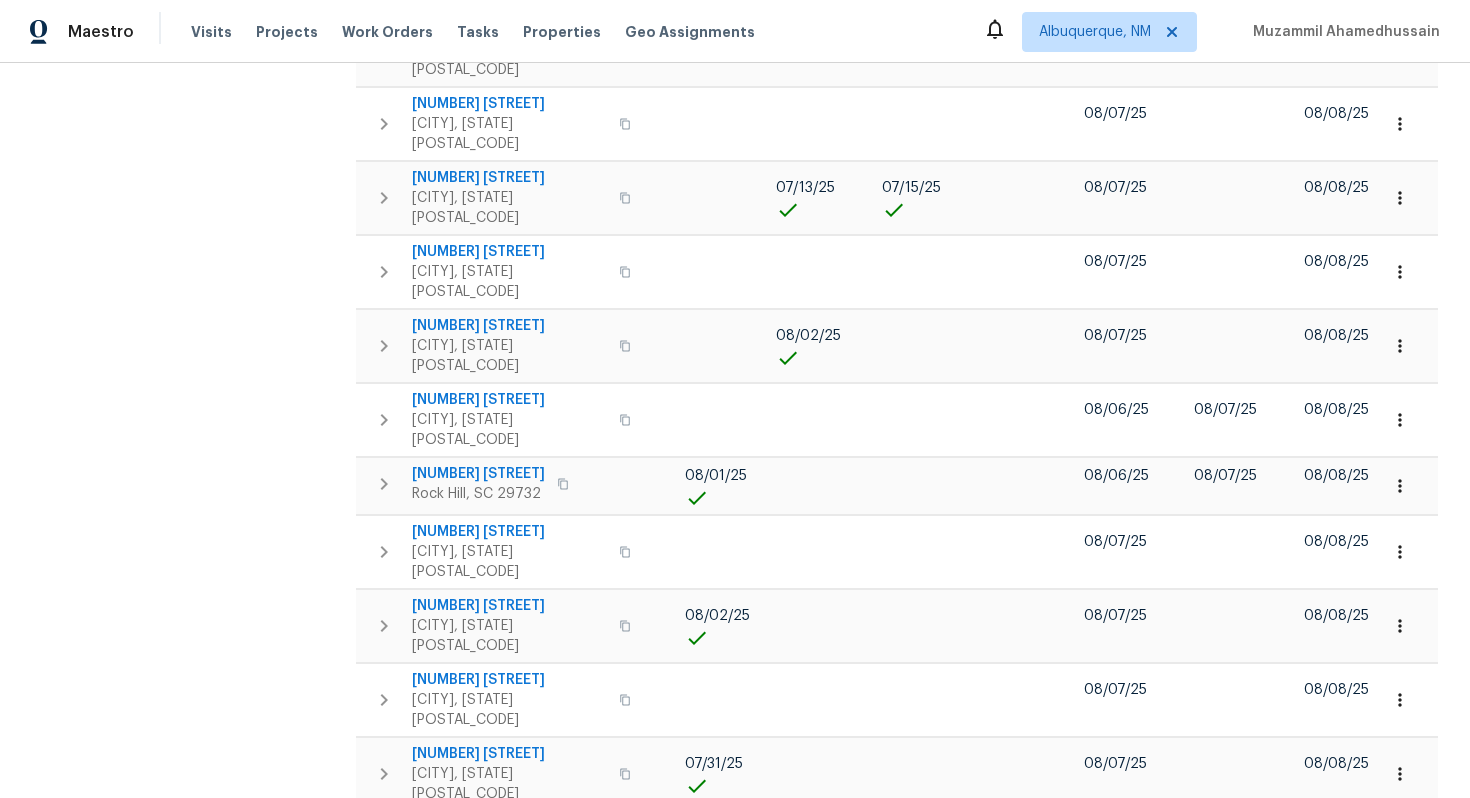click 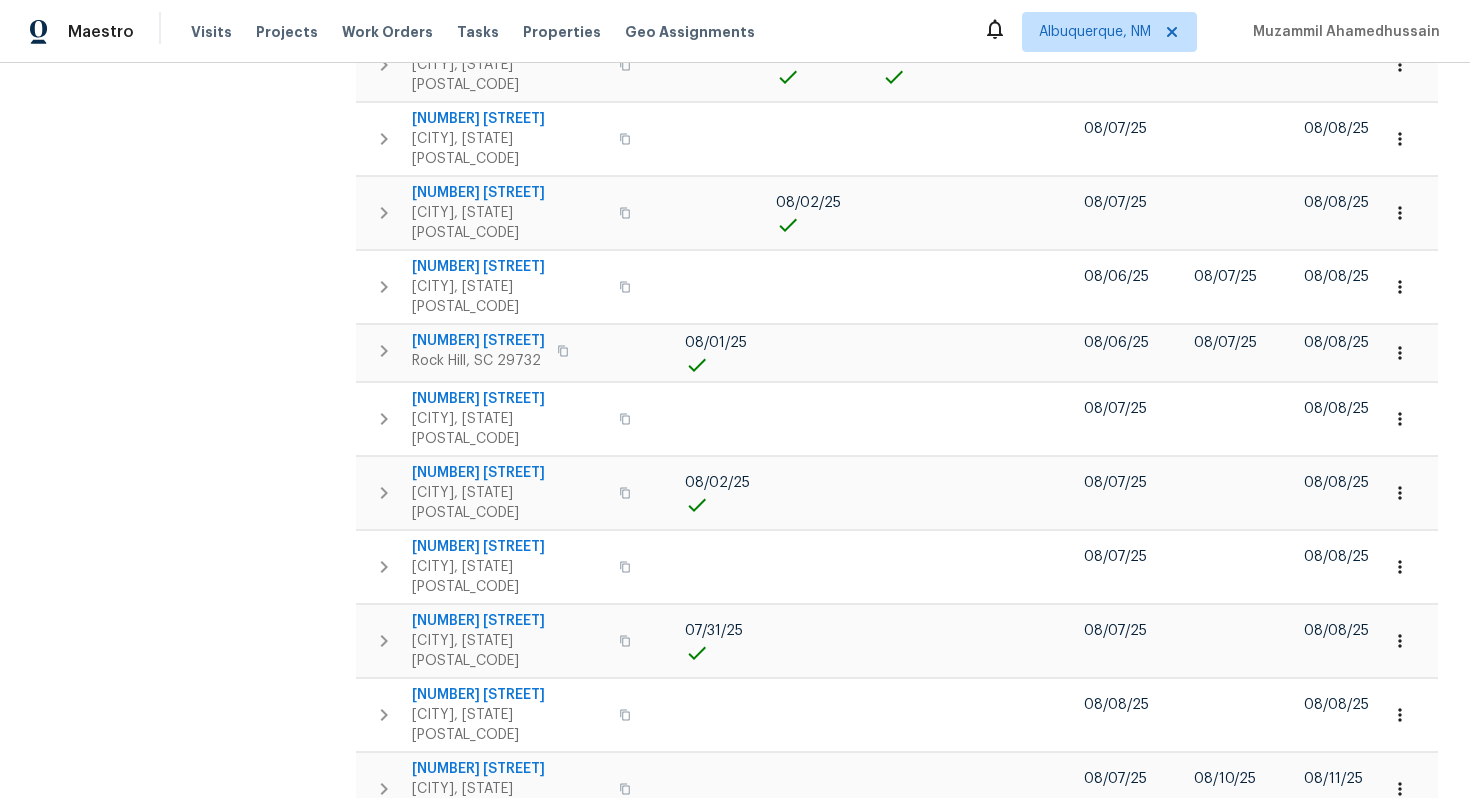 scroll, scrollTop: 5436, scrollLeft: 0, axis: vertical 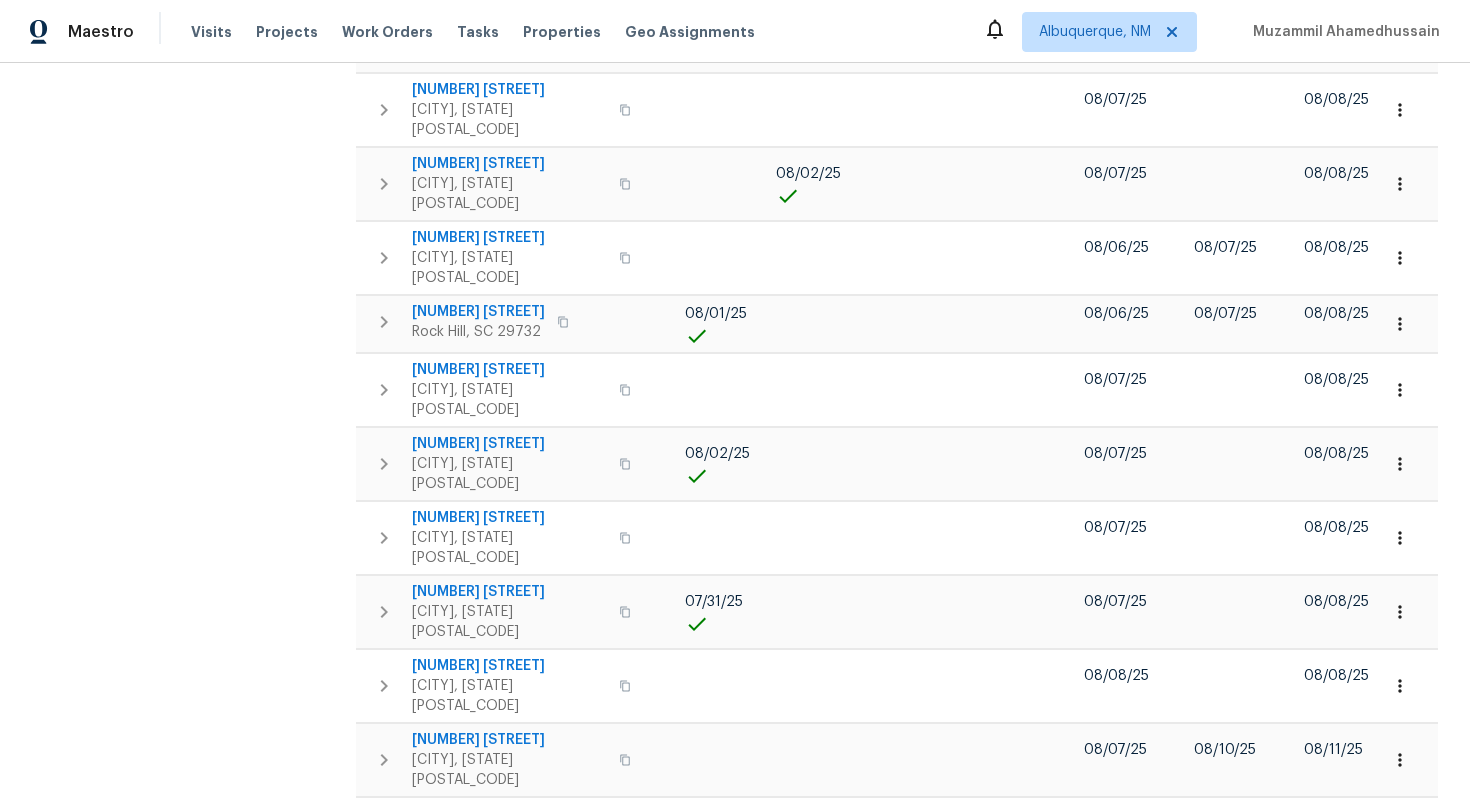 click 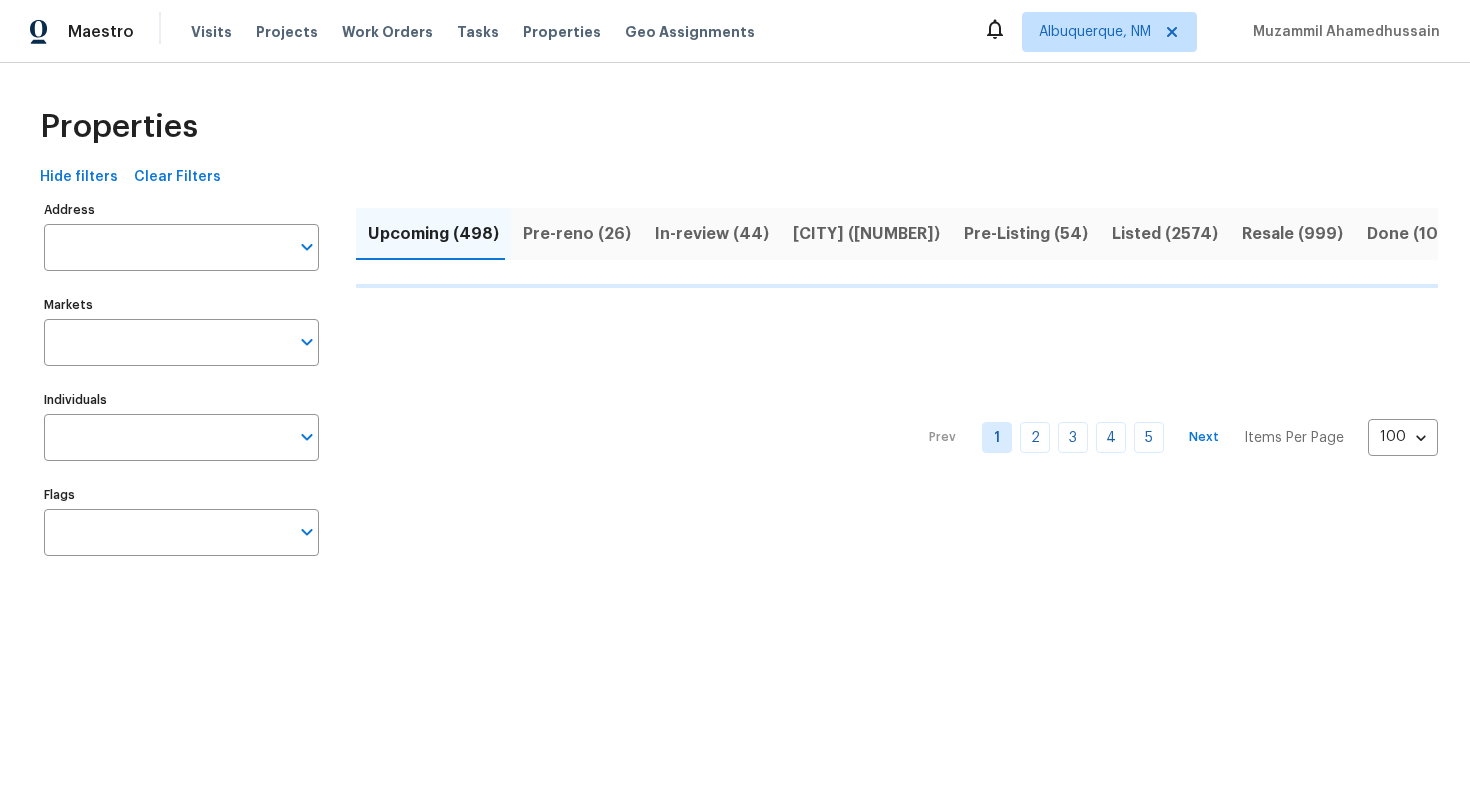 scroll, scrollTop: 0, scrollLeft: 0, axis: both 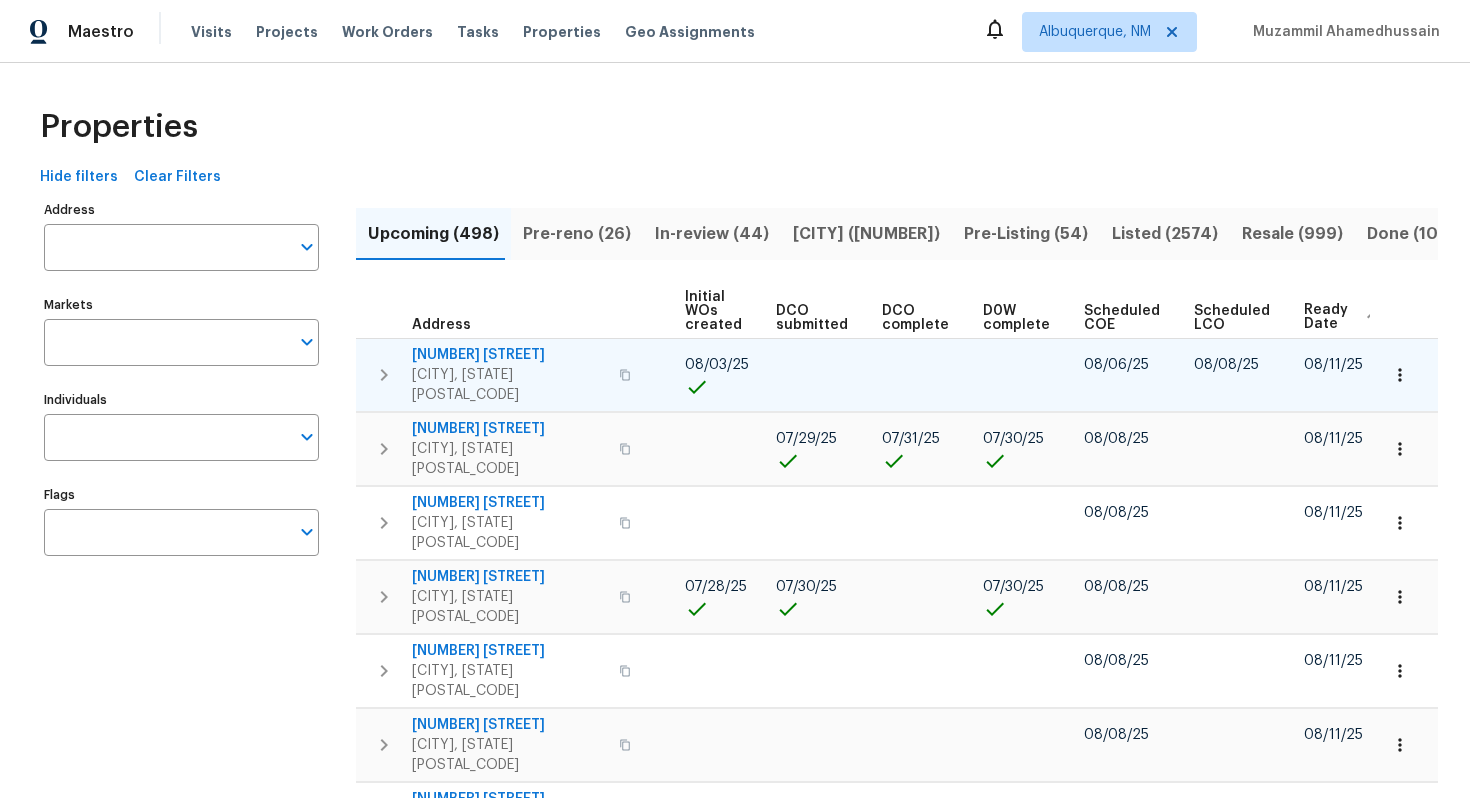 click at bounding box center (625, 375) 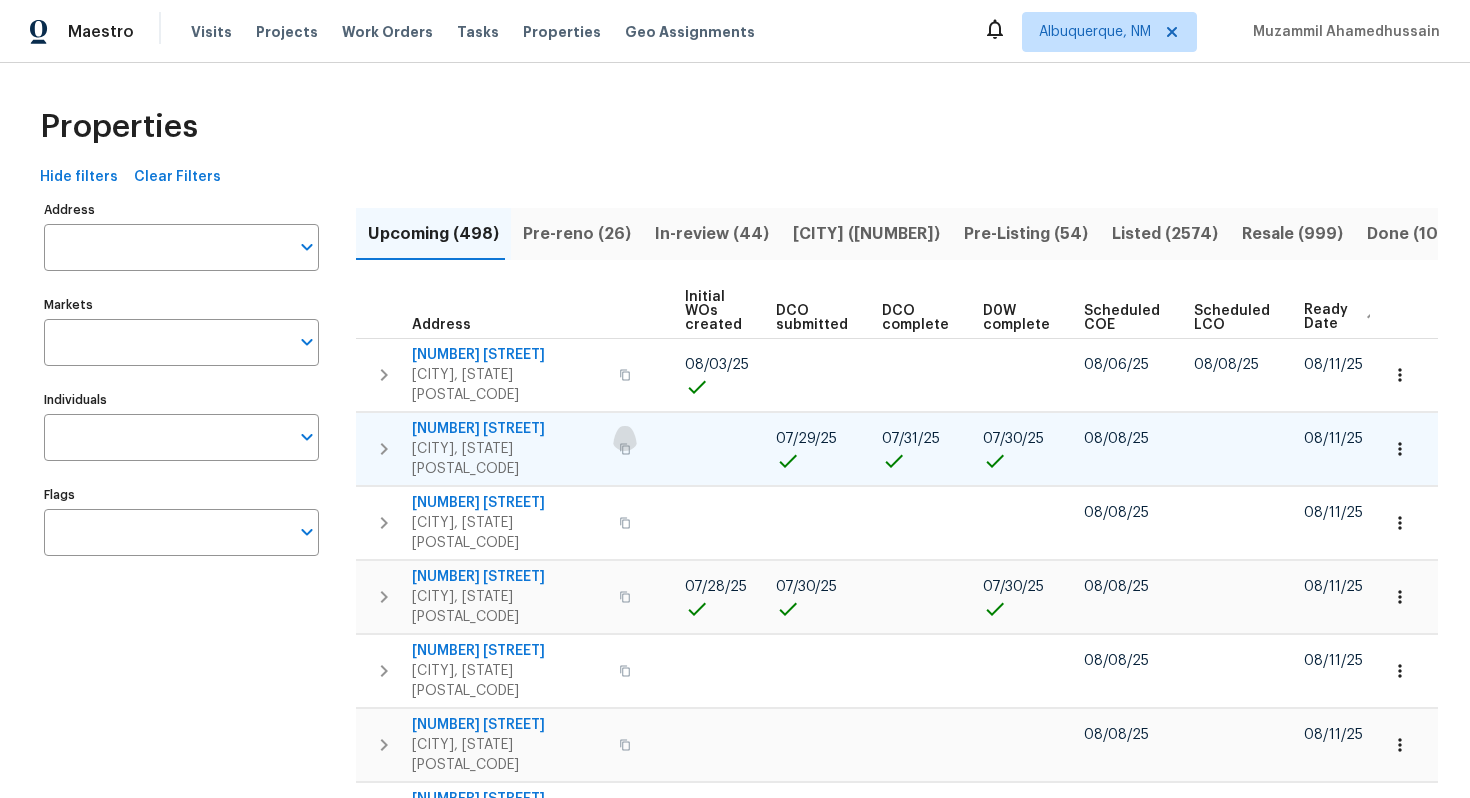 click 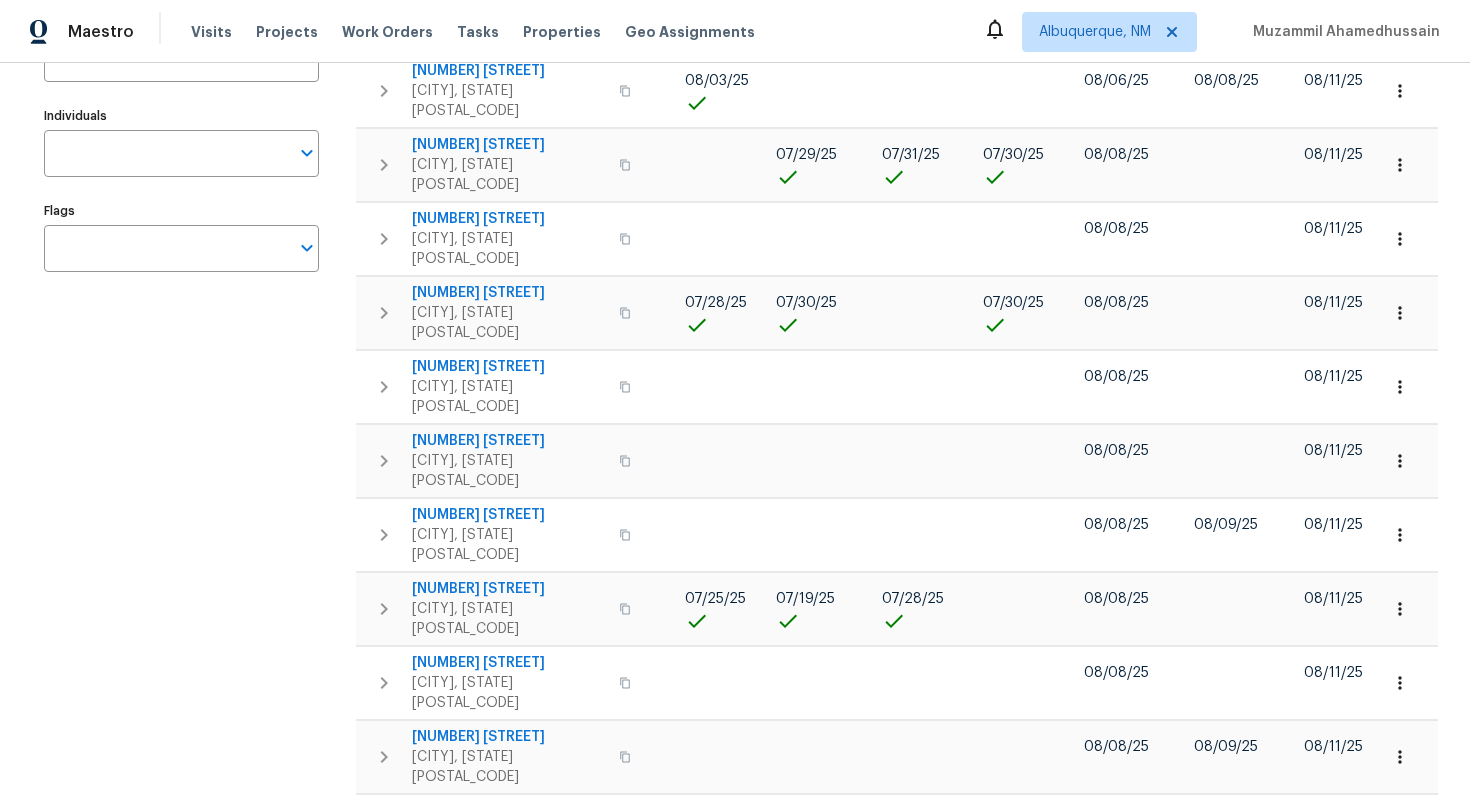 scroll, scrollTop: 286, scrollLeft: 0, axis: vertical 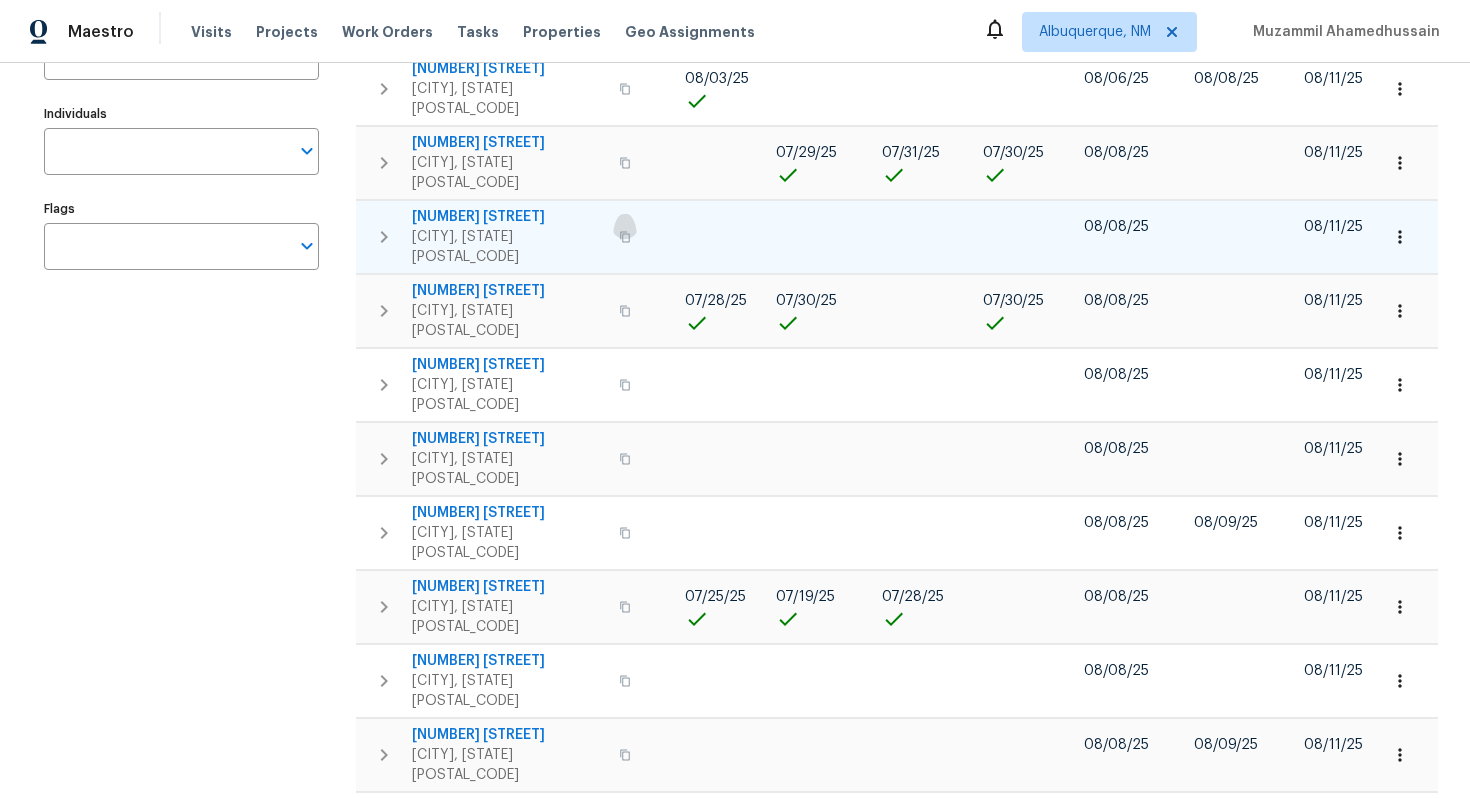 click 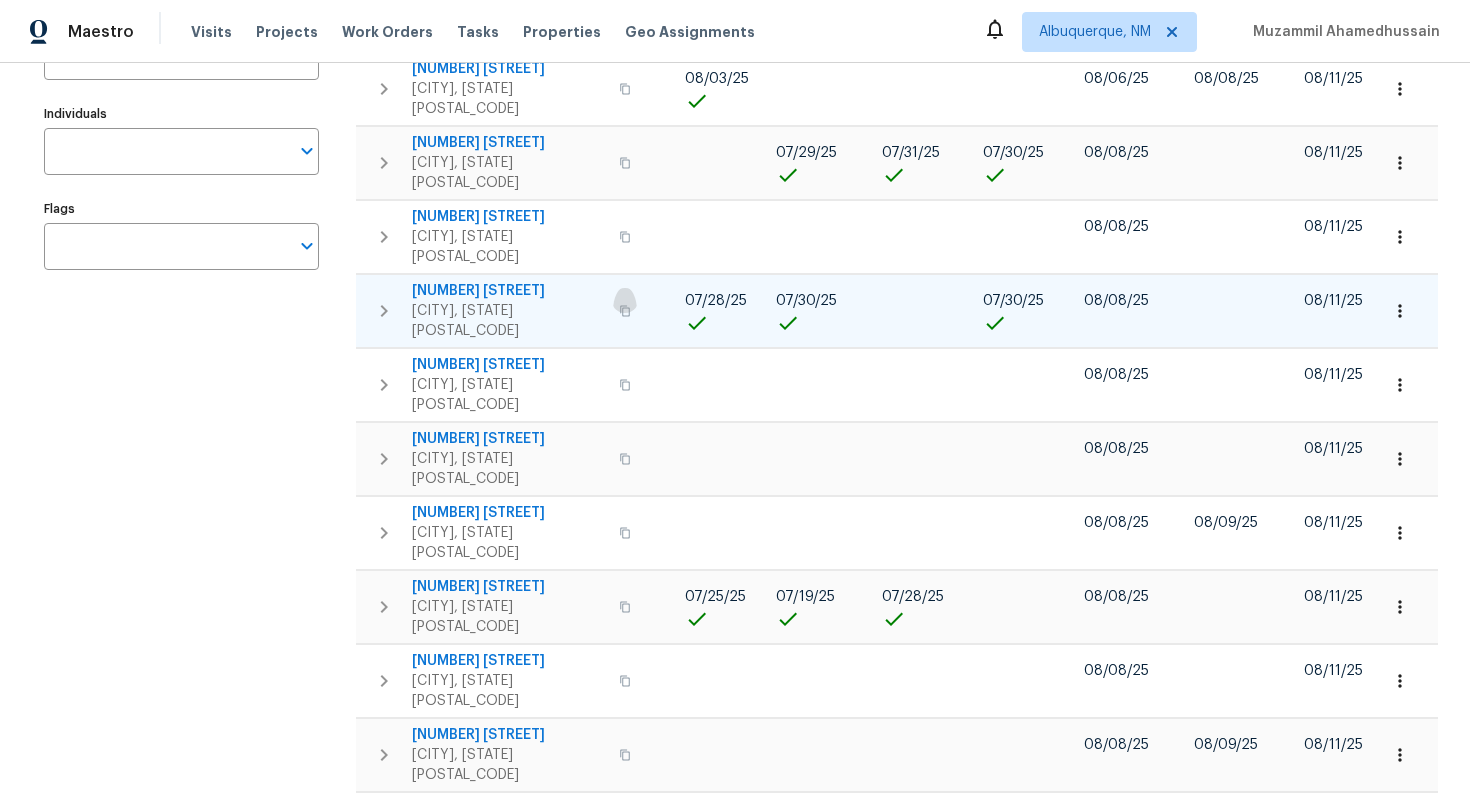 click 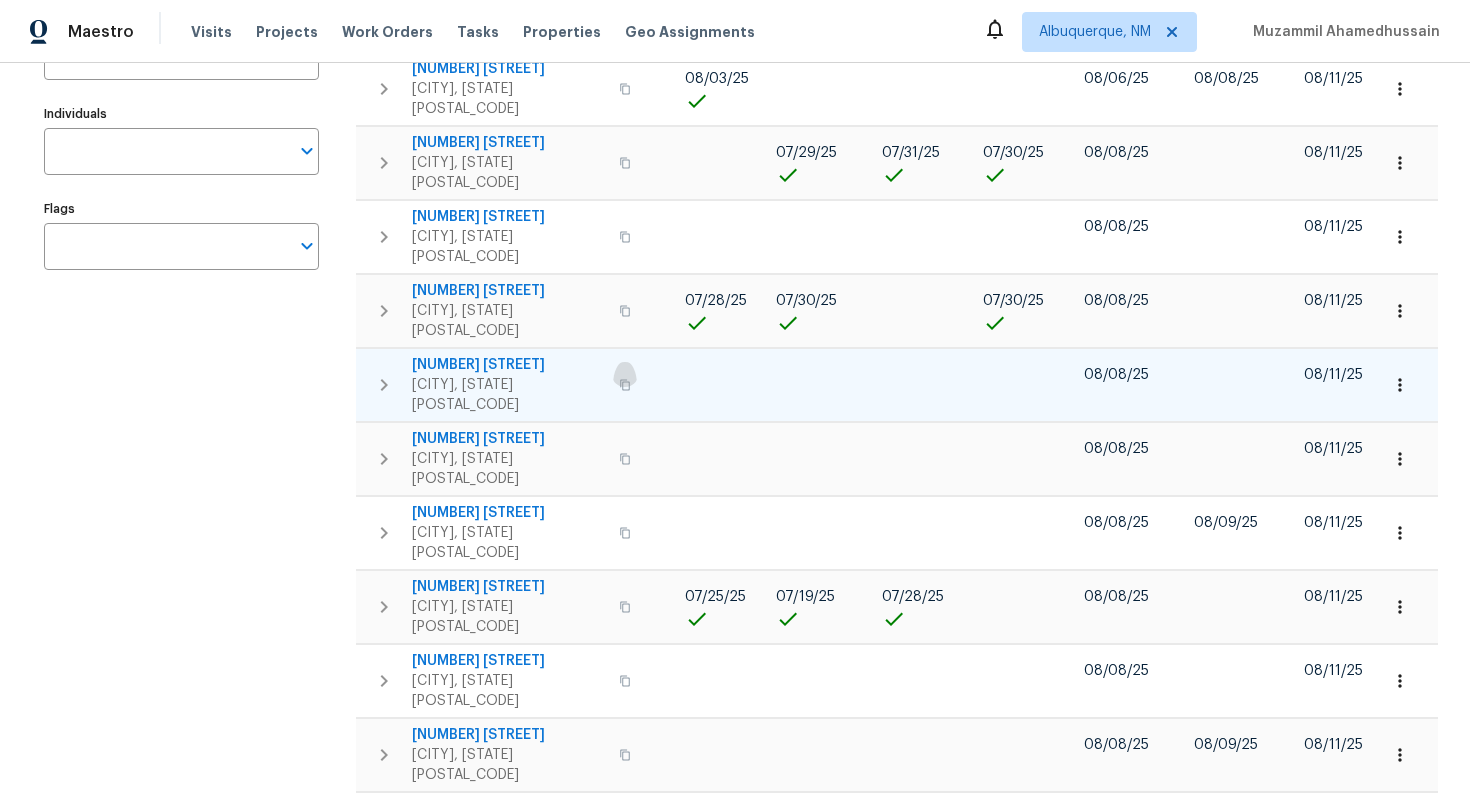 click 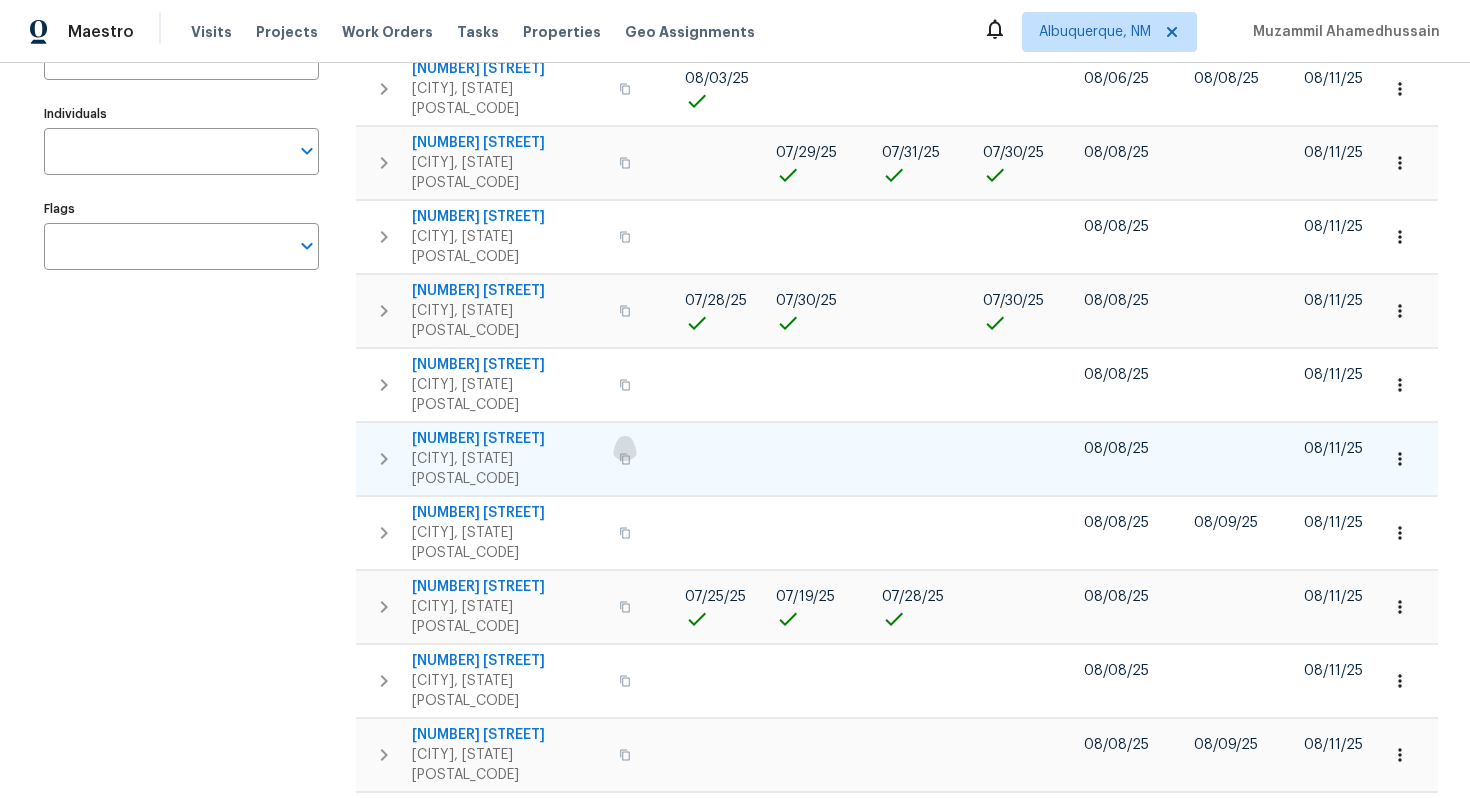 click 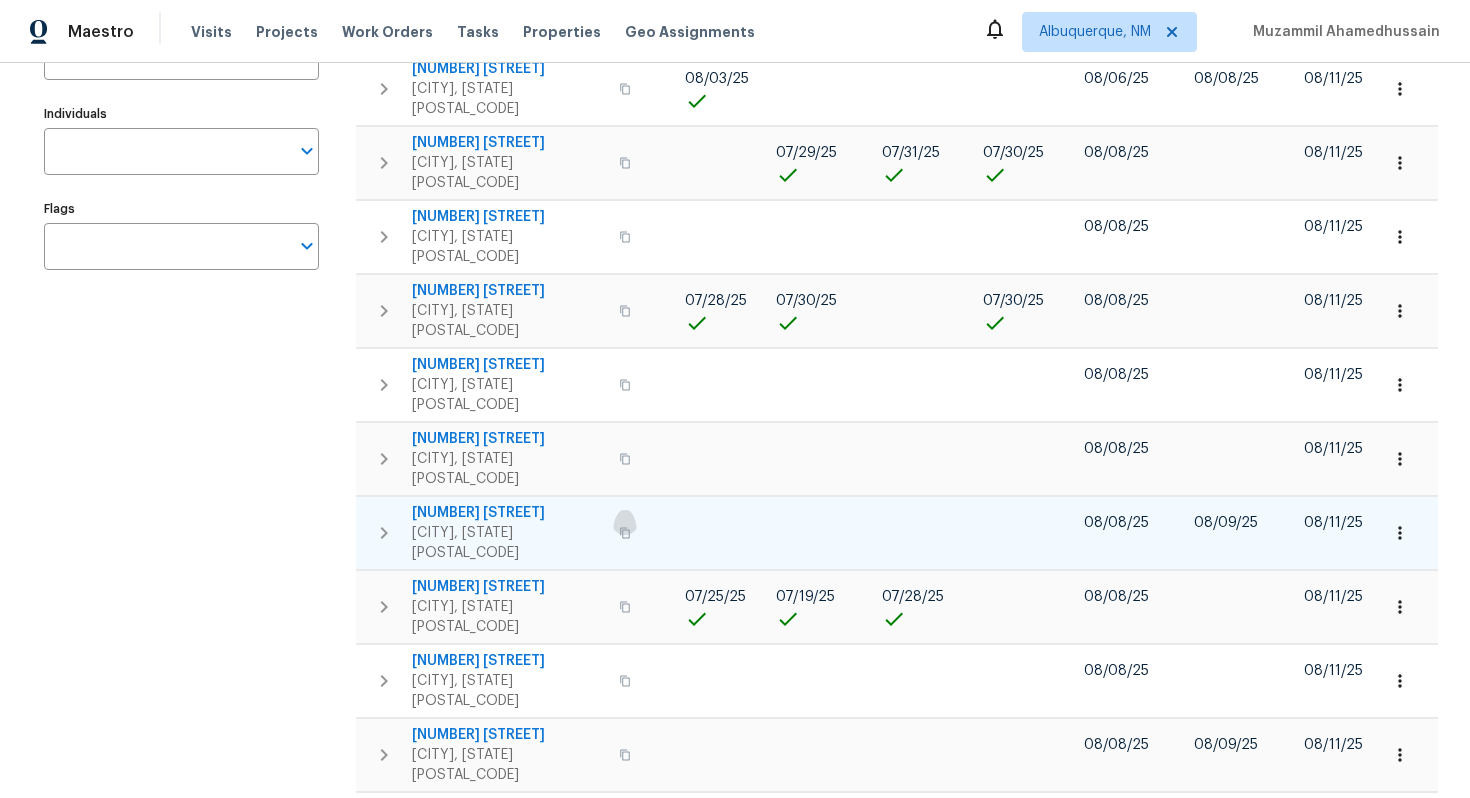 click at bounding box center [625, 533] 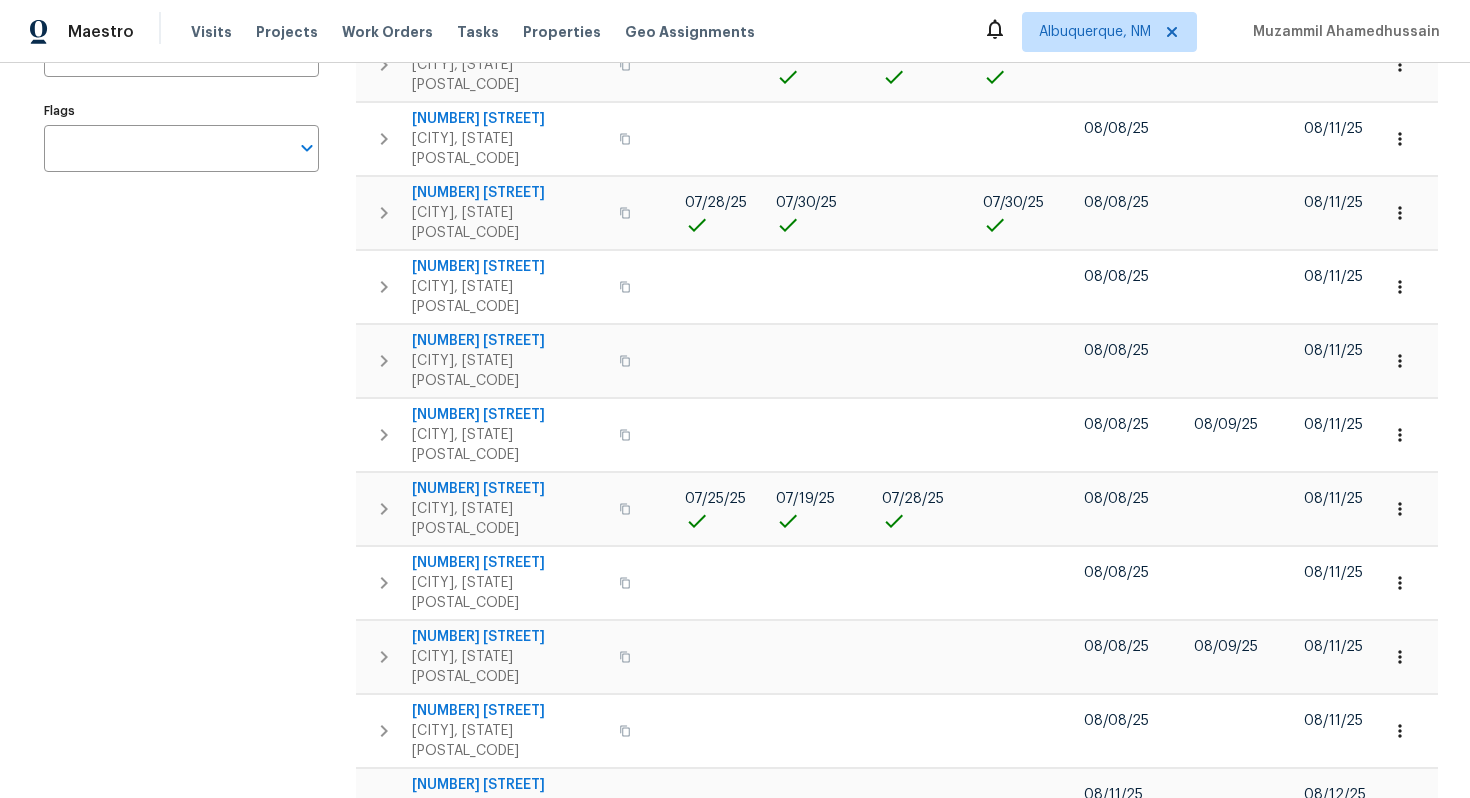 scroll, scrollTop: 391, scrollLeft: 0, axis: vertical 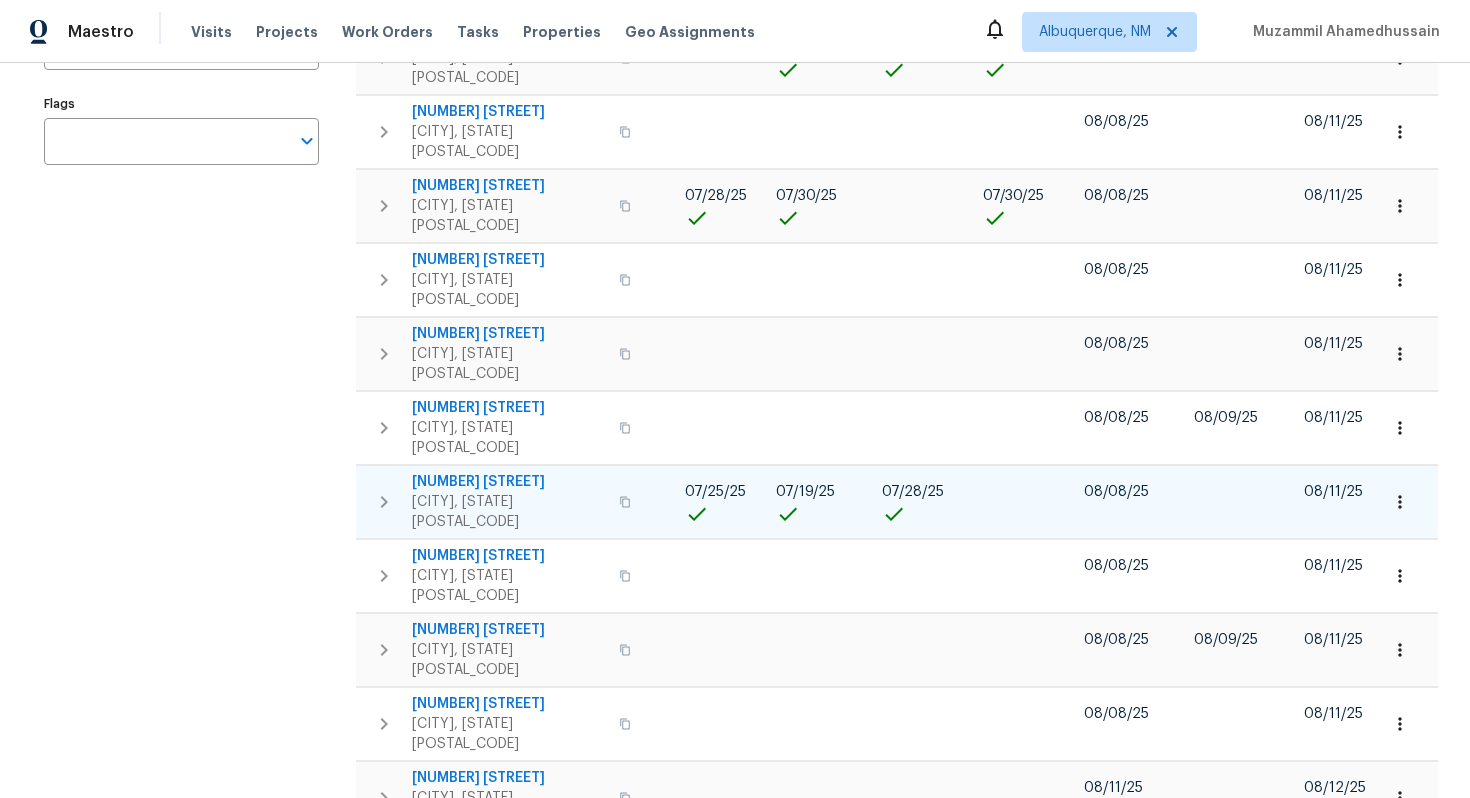 click 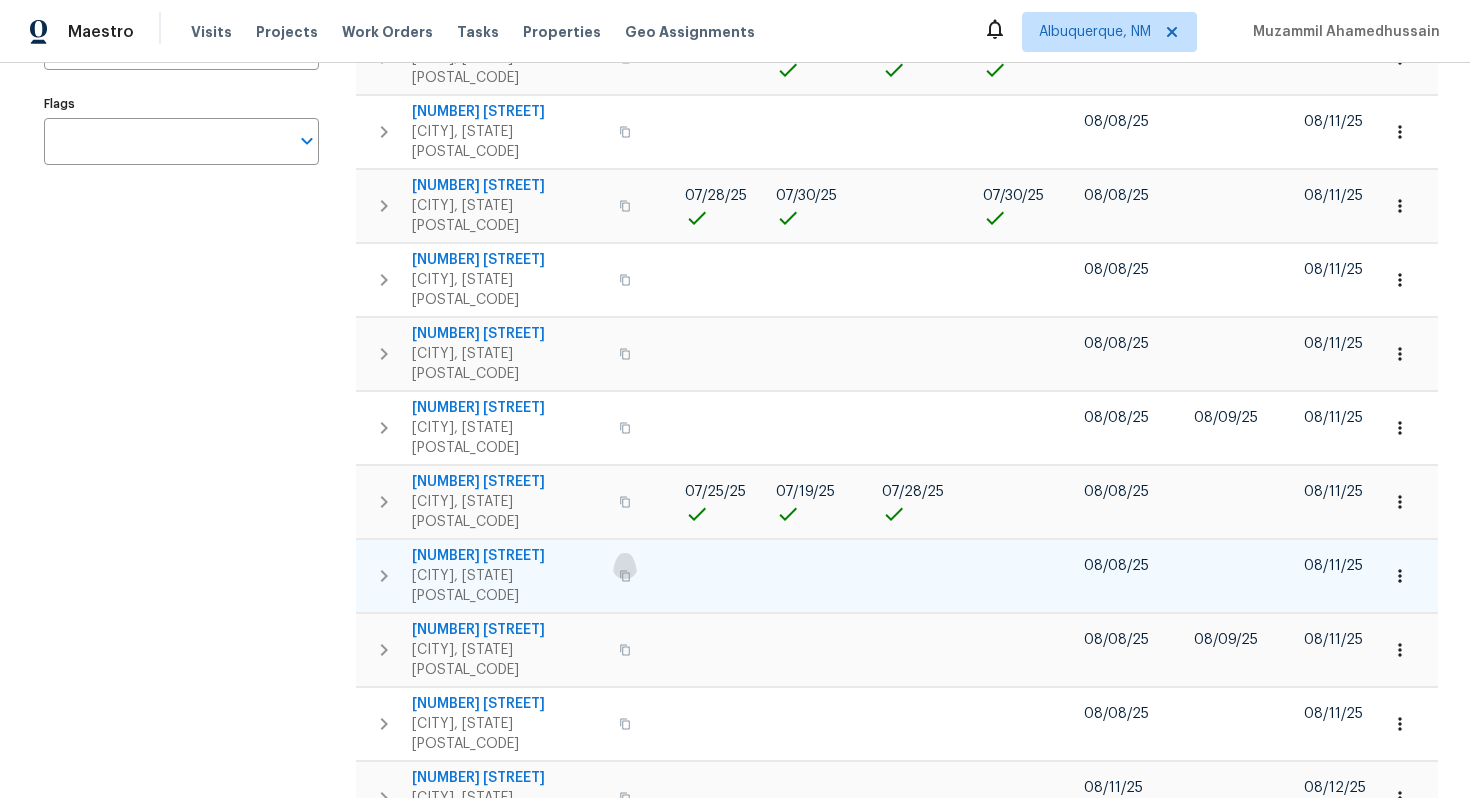 click 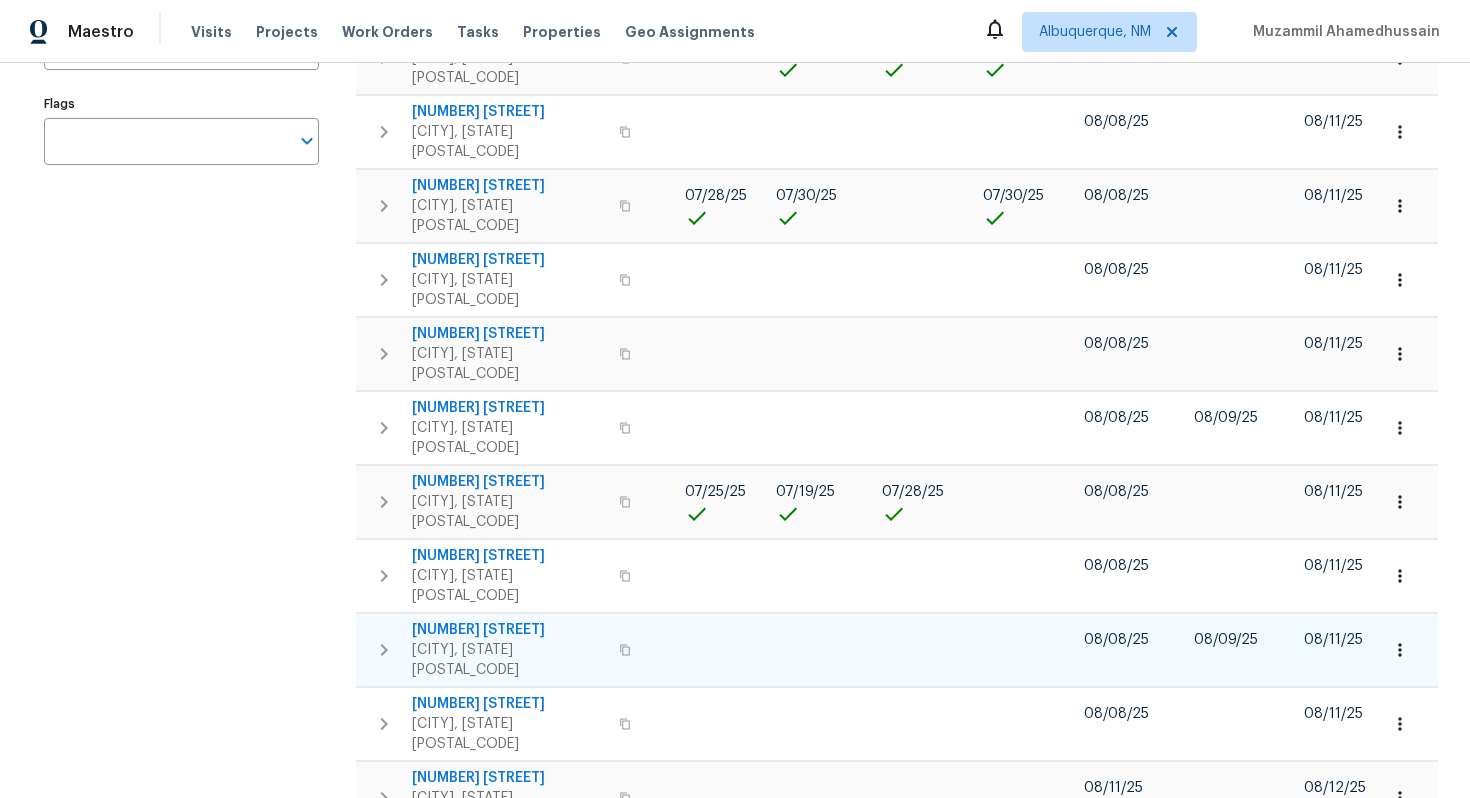click 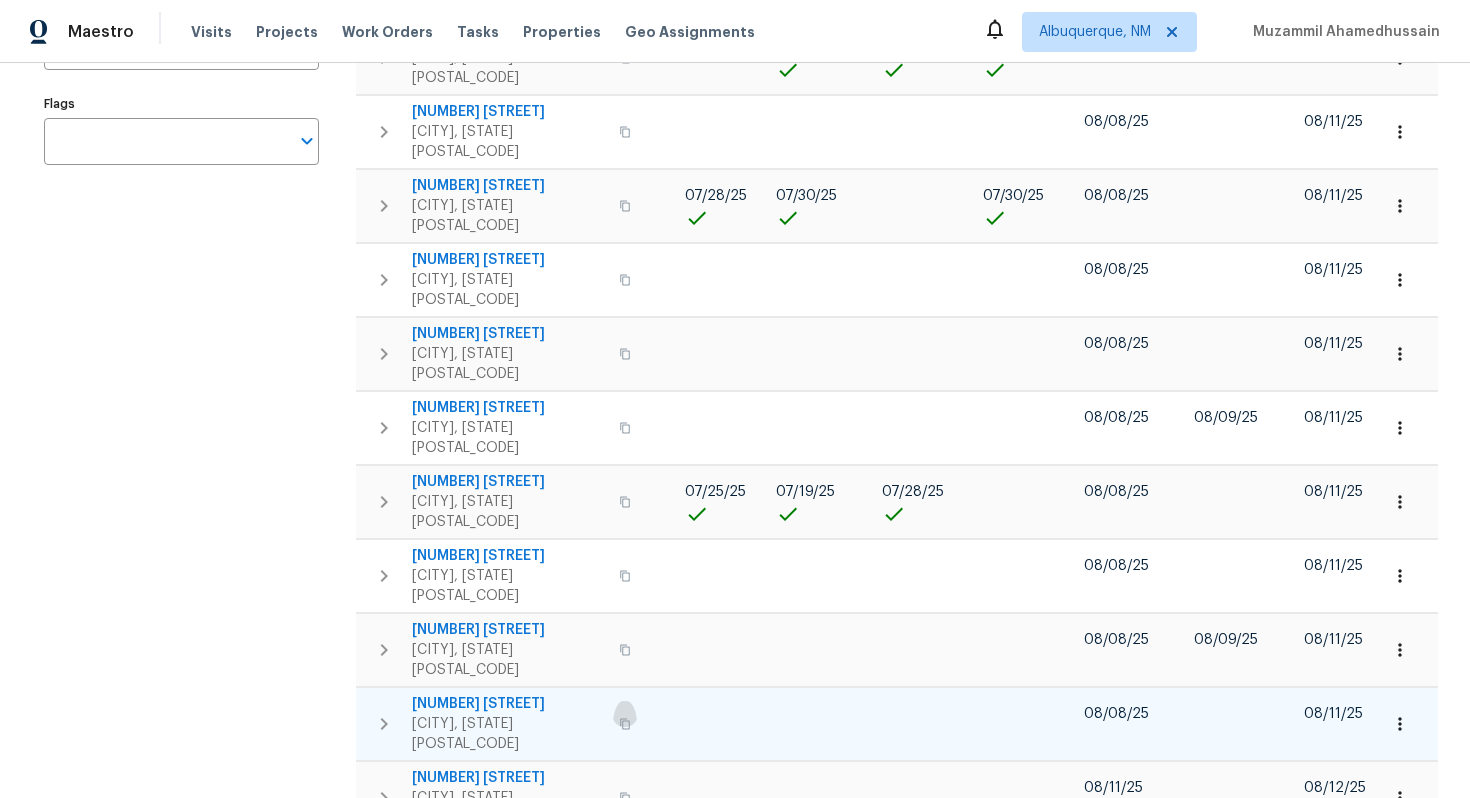 click at bounding box center (625, 724) 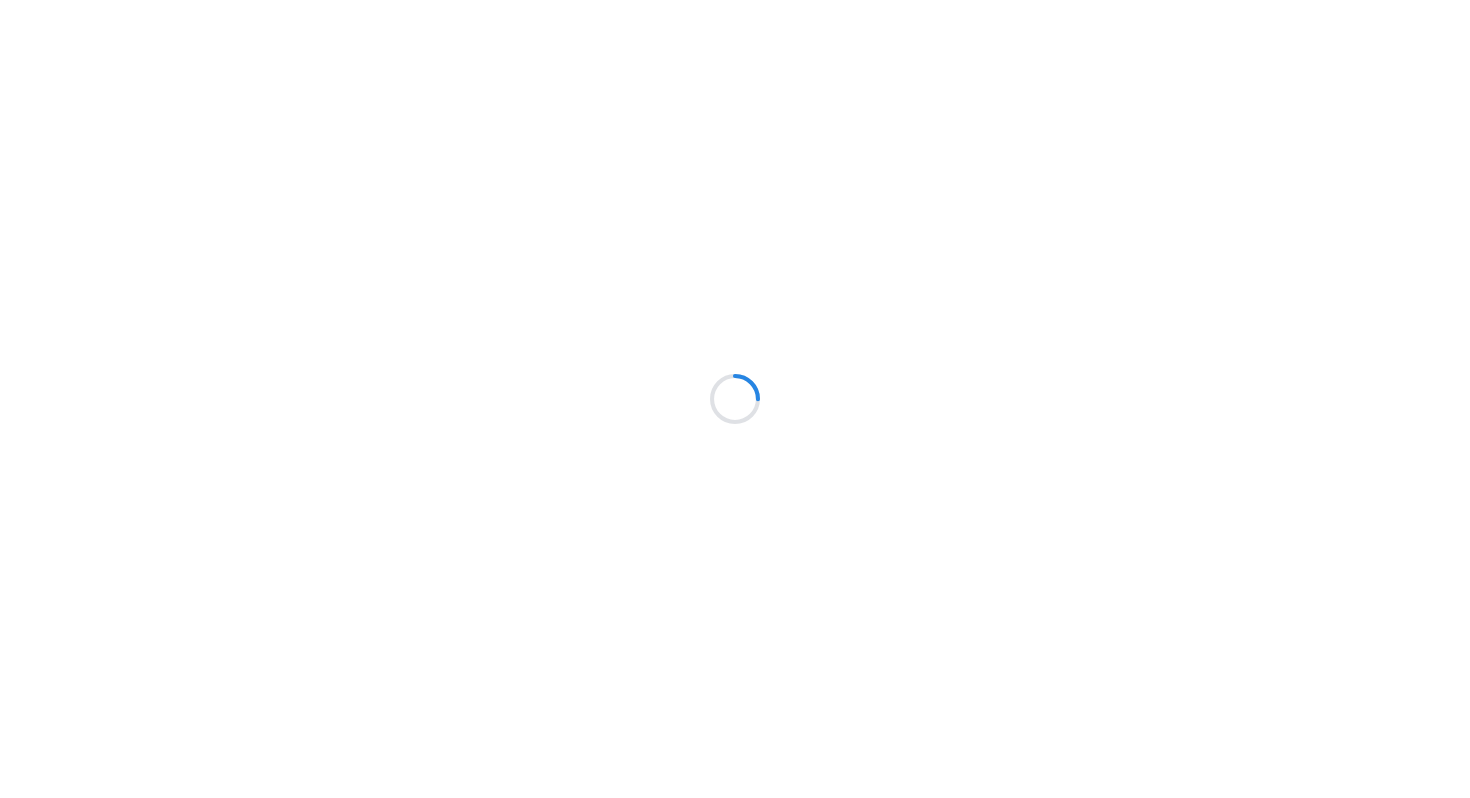 scroll, scrollTop: 0, scrollLeft: 0, axis: both 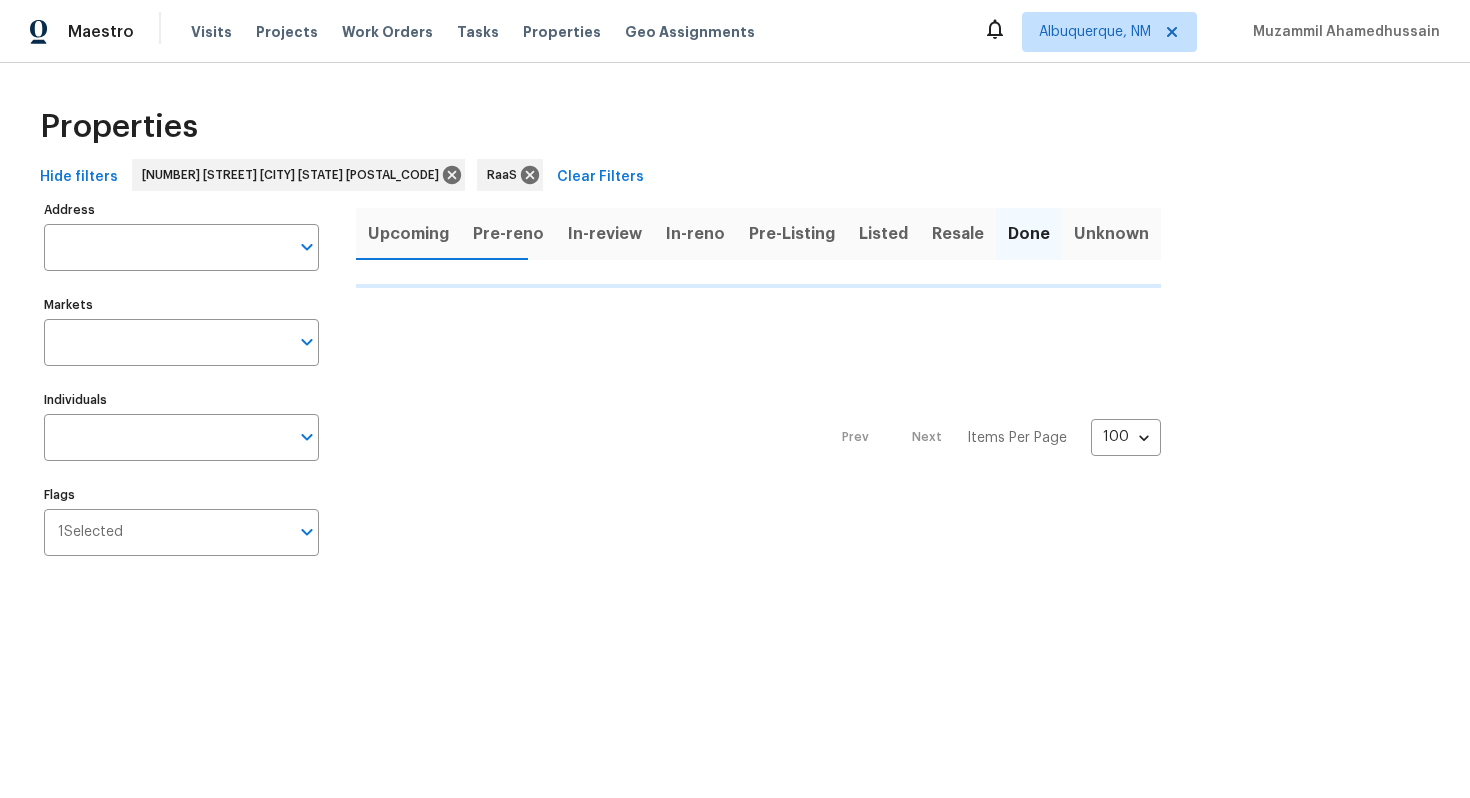 type on "[NUMBER] [STREET] [CITY] [STATE] [POSTAL_CODE]" 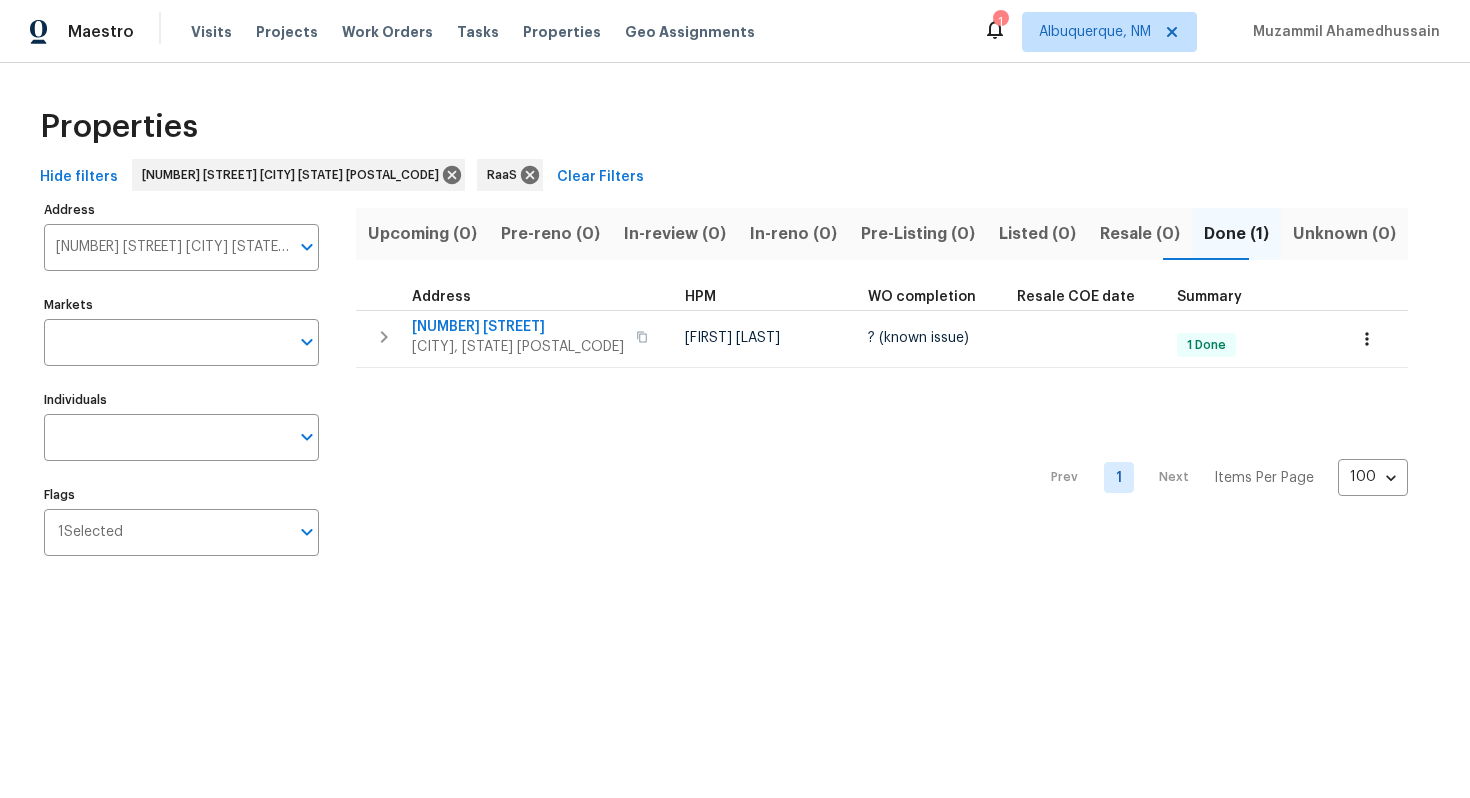 click on "[NUMBER] [STREET] [CITY] [STATE] [POSTAL_CODE]" at bounding box center [166, 247] 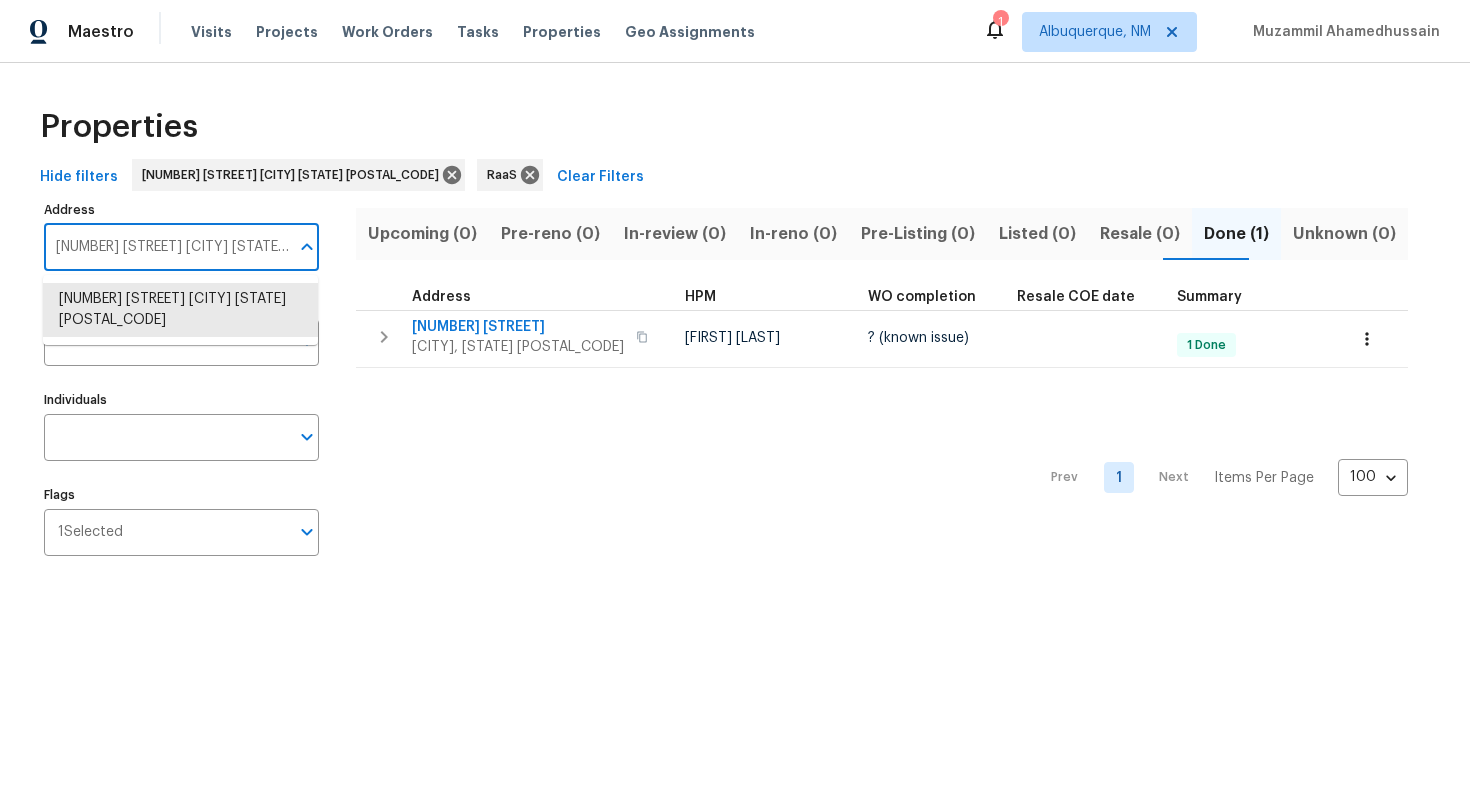 paste on "[NUMBER] [STREET], [CITY], [STATE] [POSTAL_CODE]" 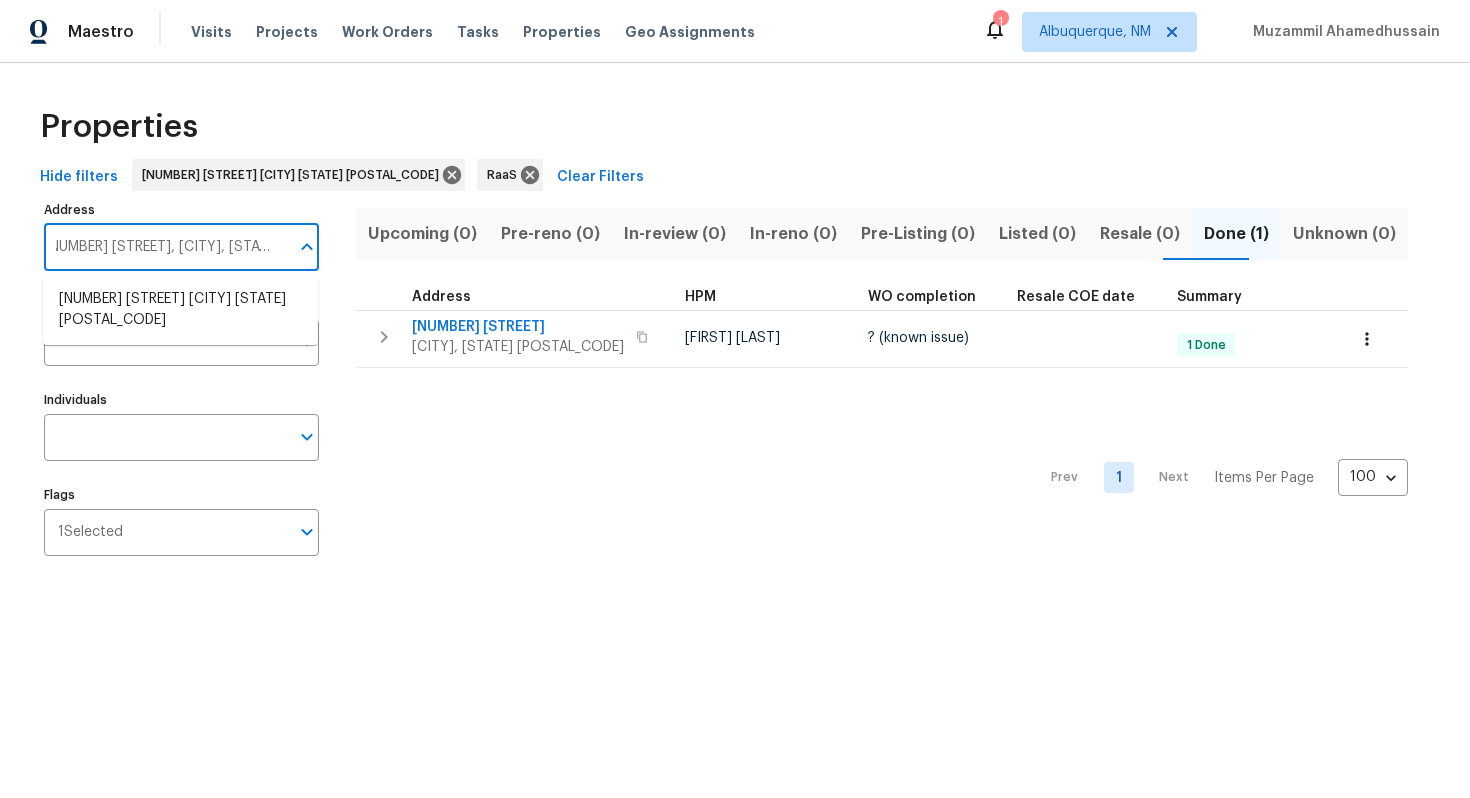 scroll, scrollTop: 0, scrollLeft: 15, axis: horizontal 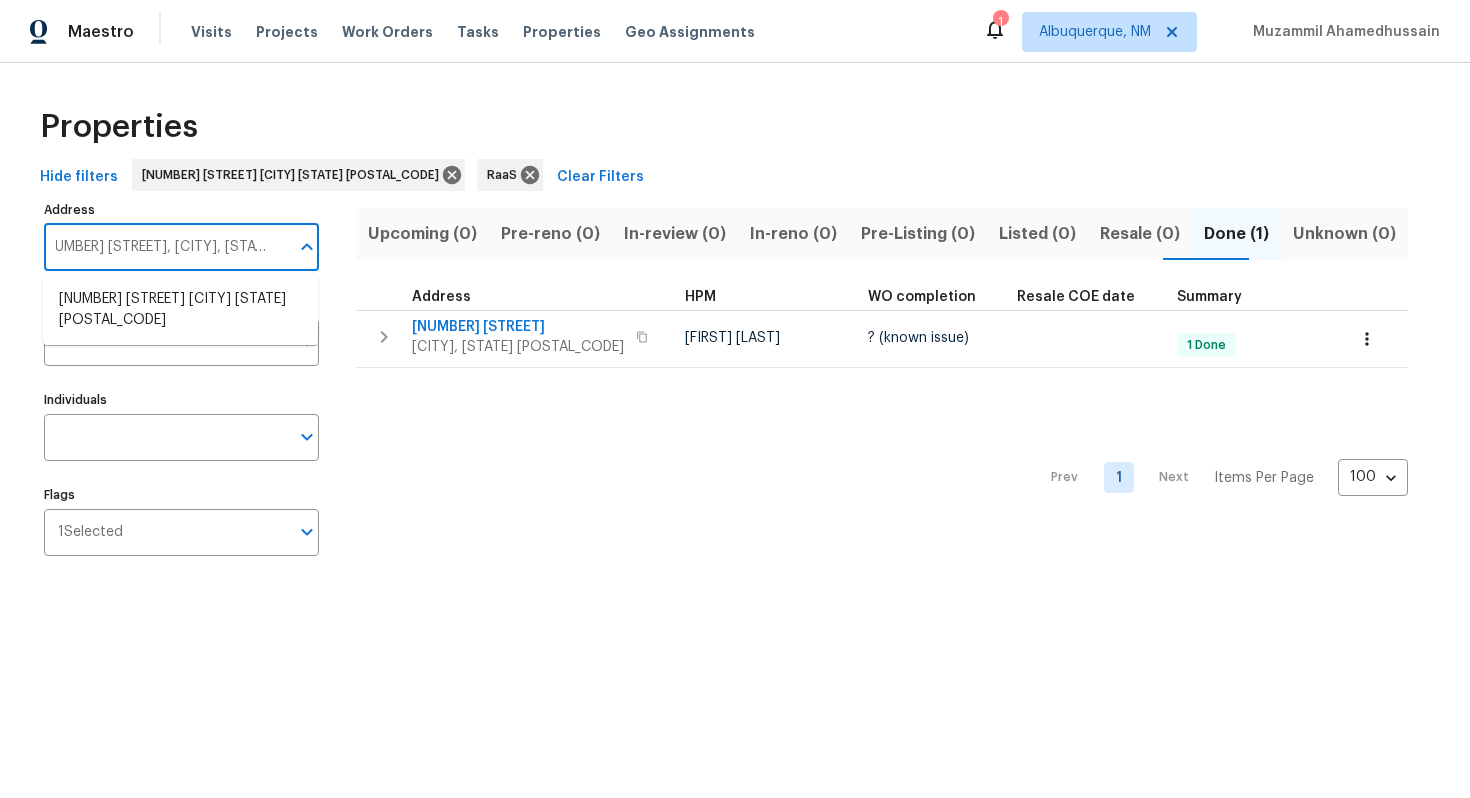 type on "[NUMBER] [STREET], [CITY], [STATE] [POSTAL_CODE]" 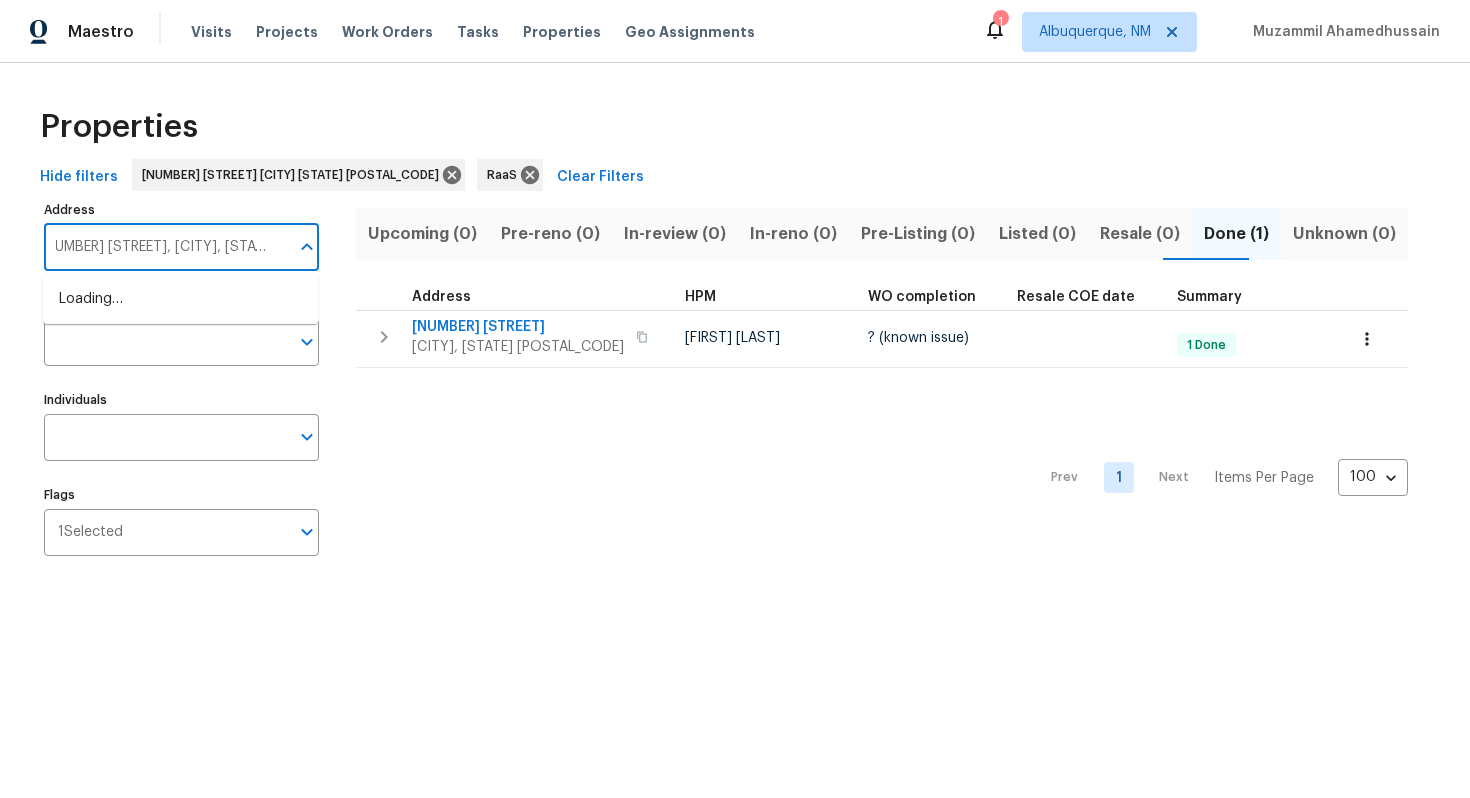 scroll, scrollTop: 0, scrollLeft: 11, axis: horizontal 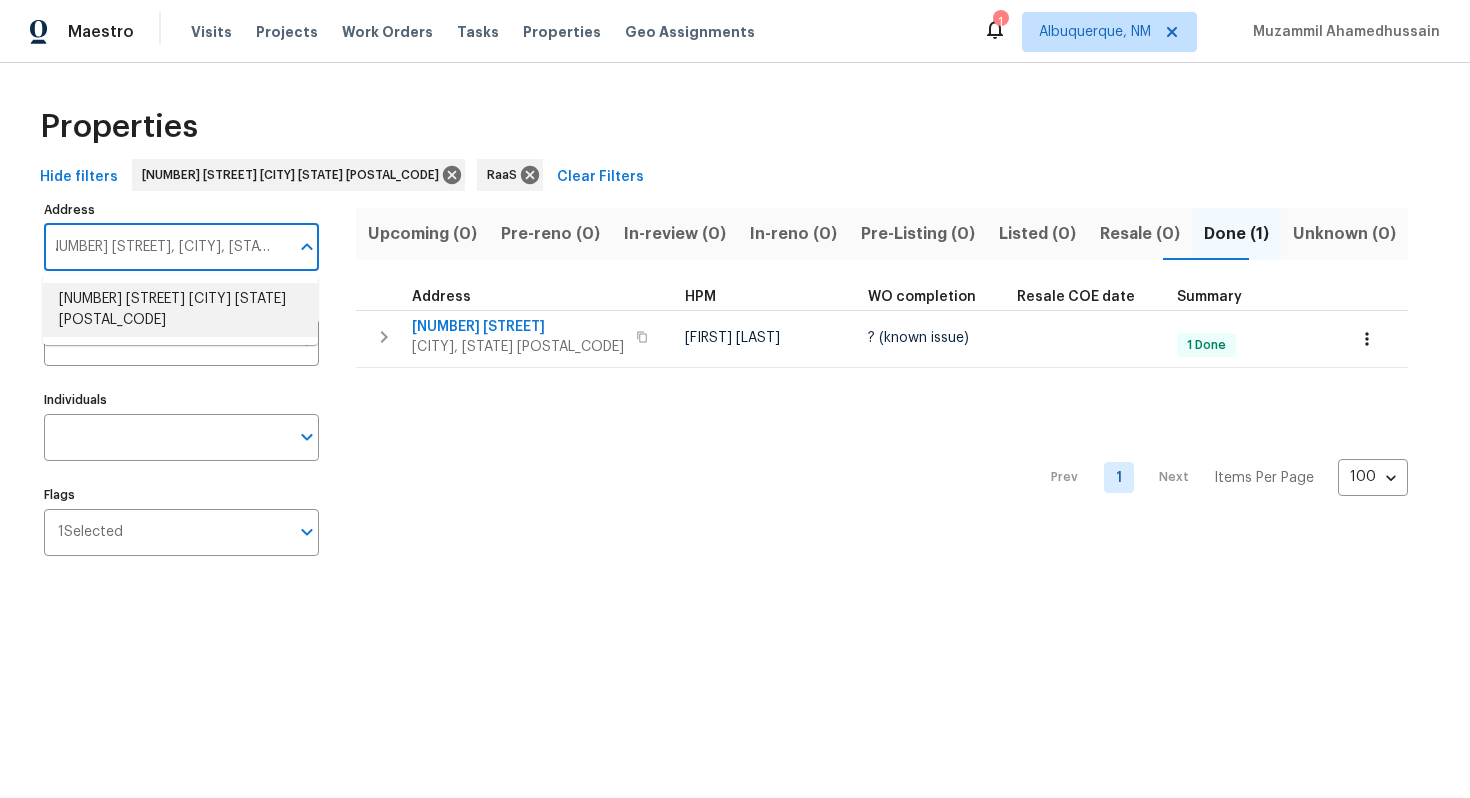 click on "[NUMBER] [STREET] [CITY] [STATE] [POSTAL_CODE]" at bounding box center (180, 310) 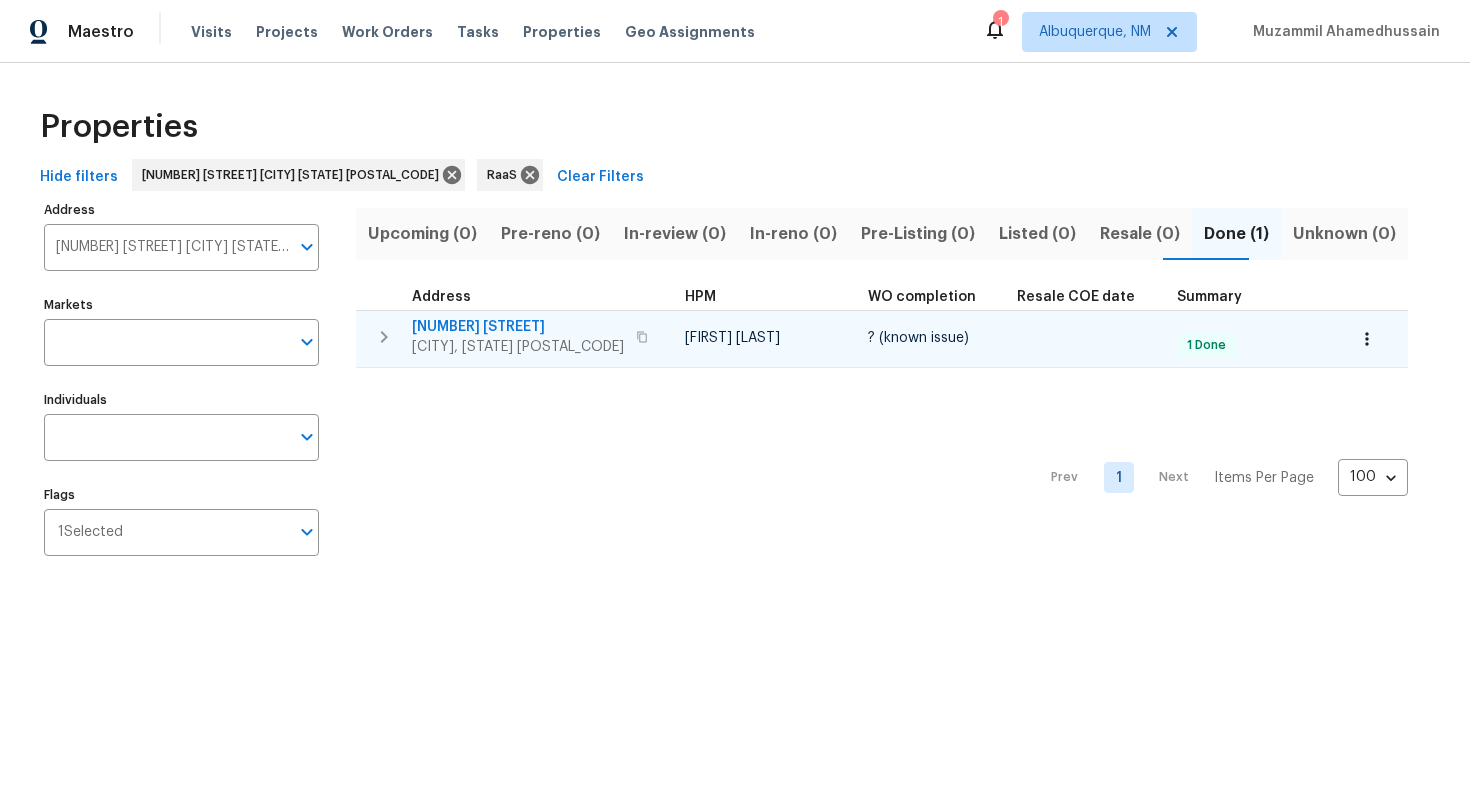 click 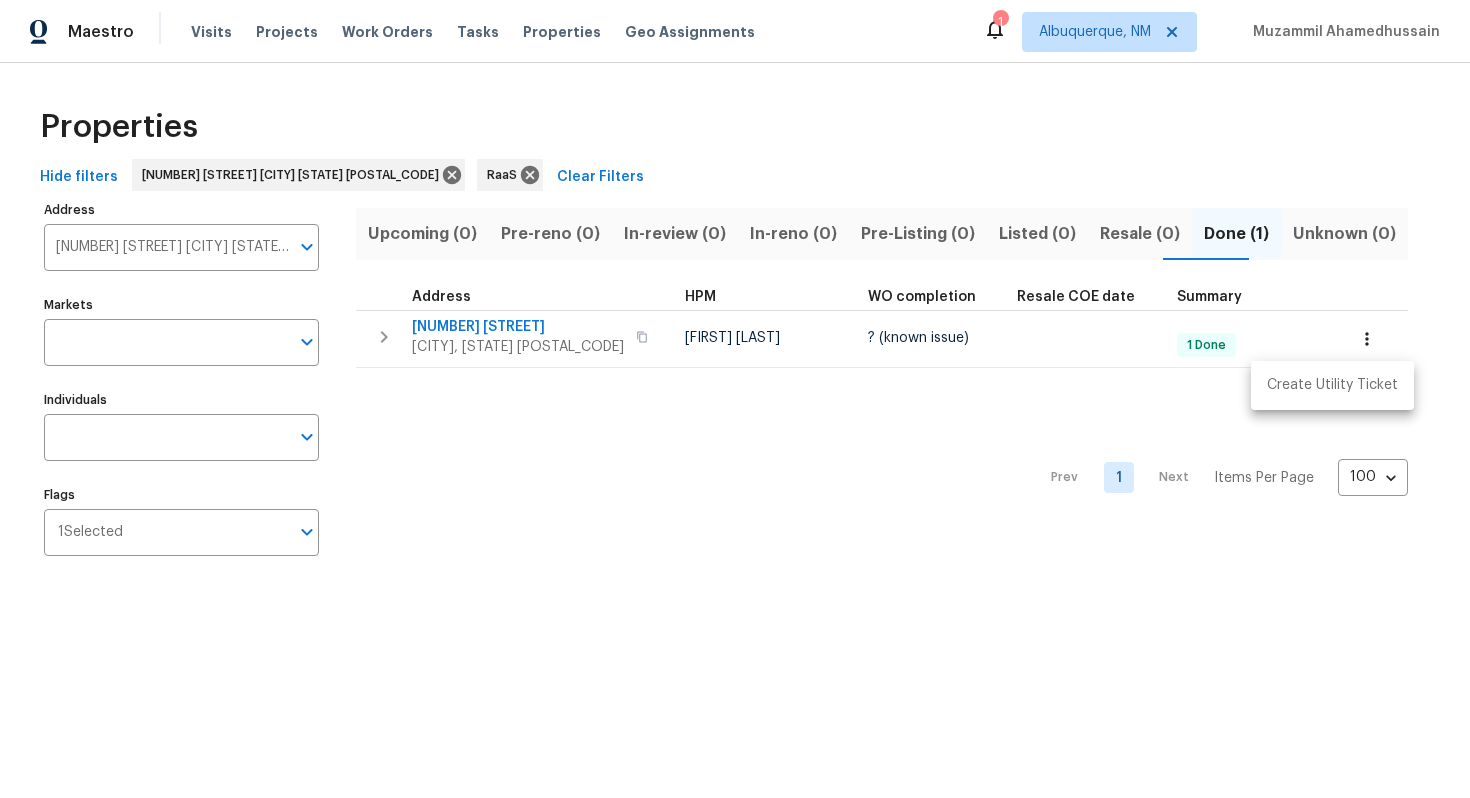 click at bounding box center [735, 399] 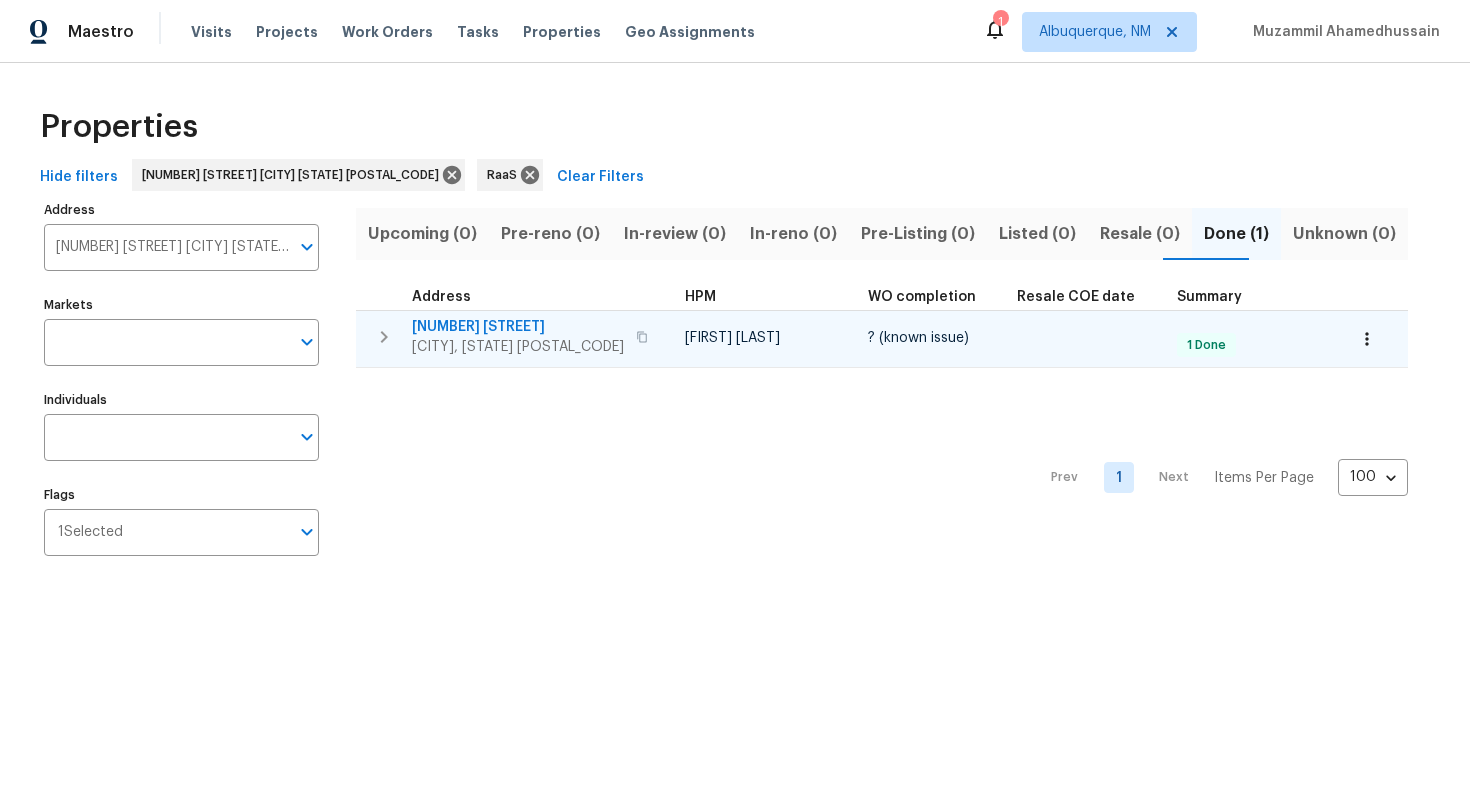 click on "[NUMBER] [STREET]" at bounding box center (518, 327) 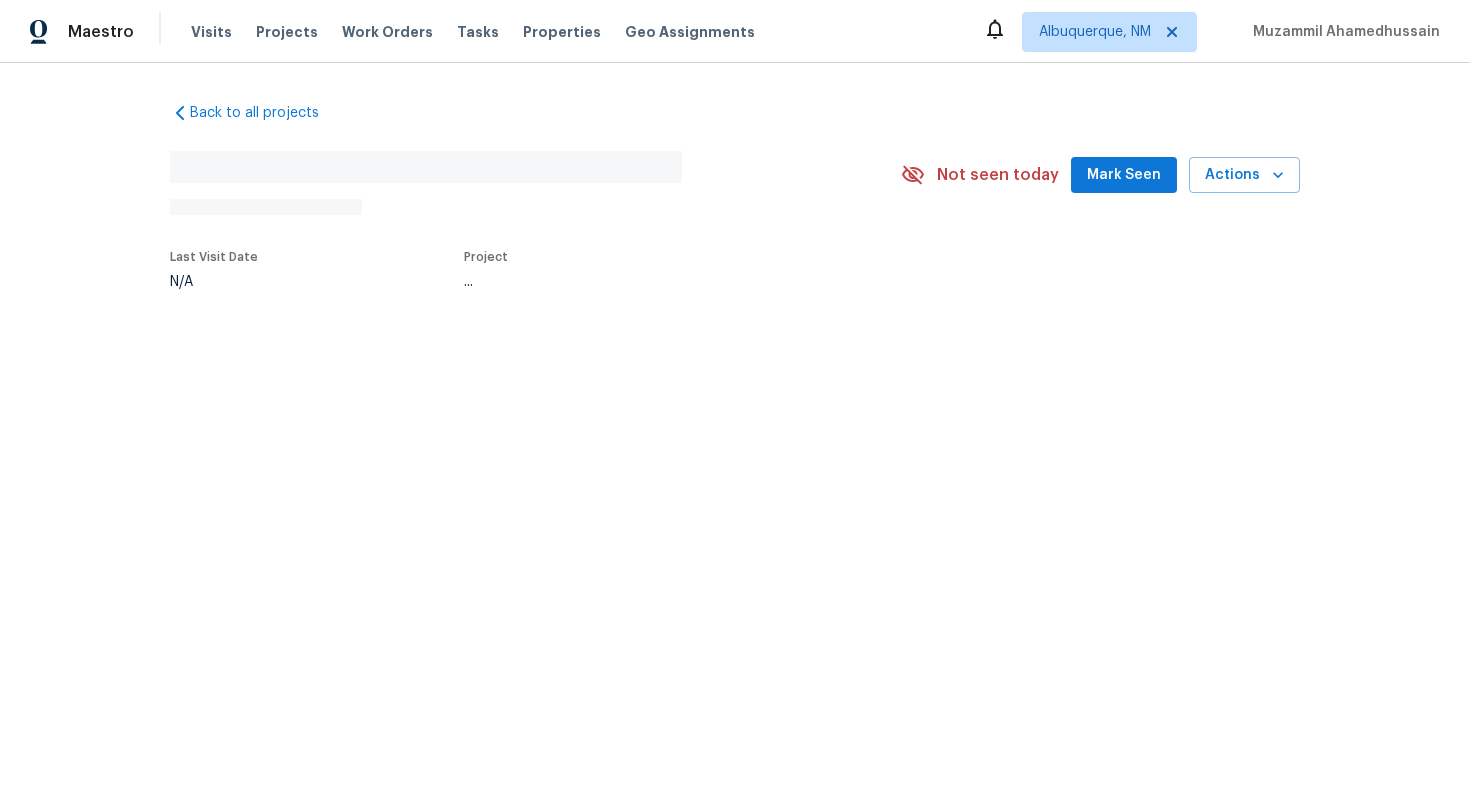 scroll, scrollTop: 0, scrollLeft: 0, axis: both 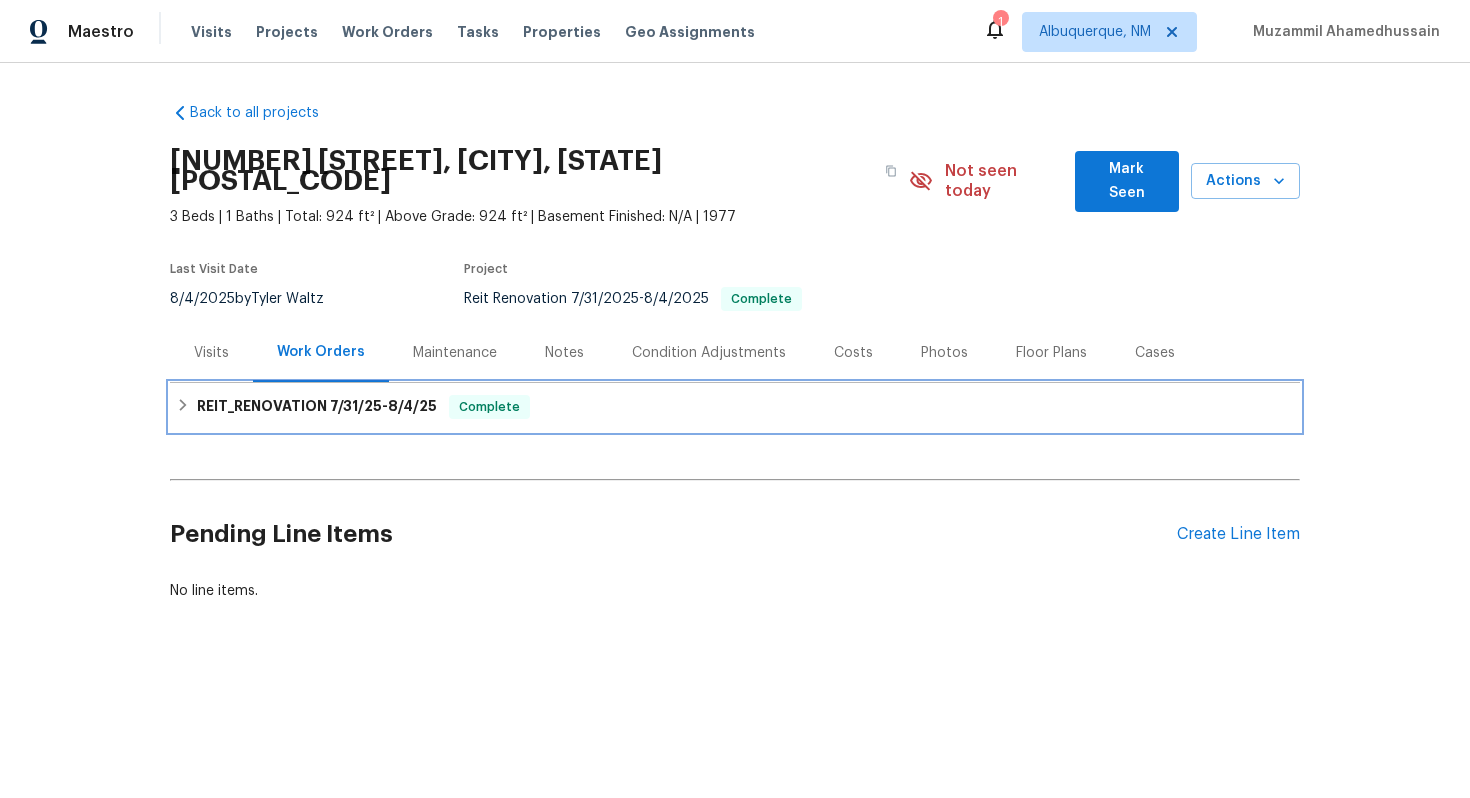 click on "REIT_RENOVATION   7/31/25  -  8/4/25 Complete" at bounding box center (735, 407) 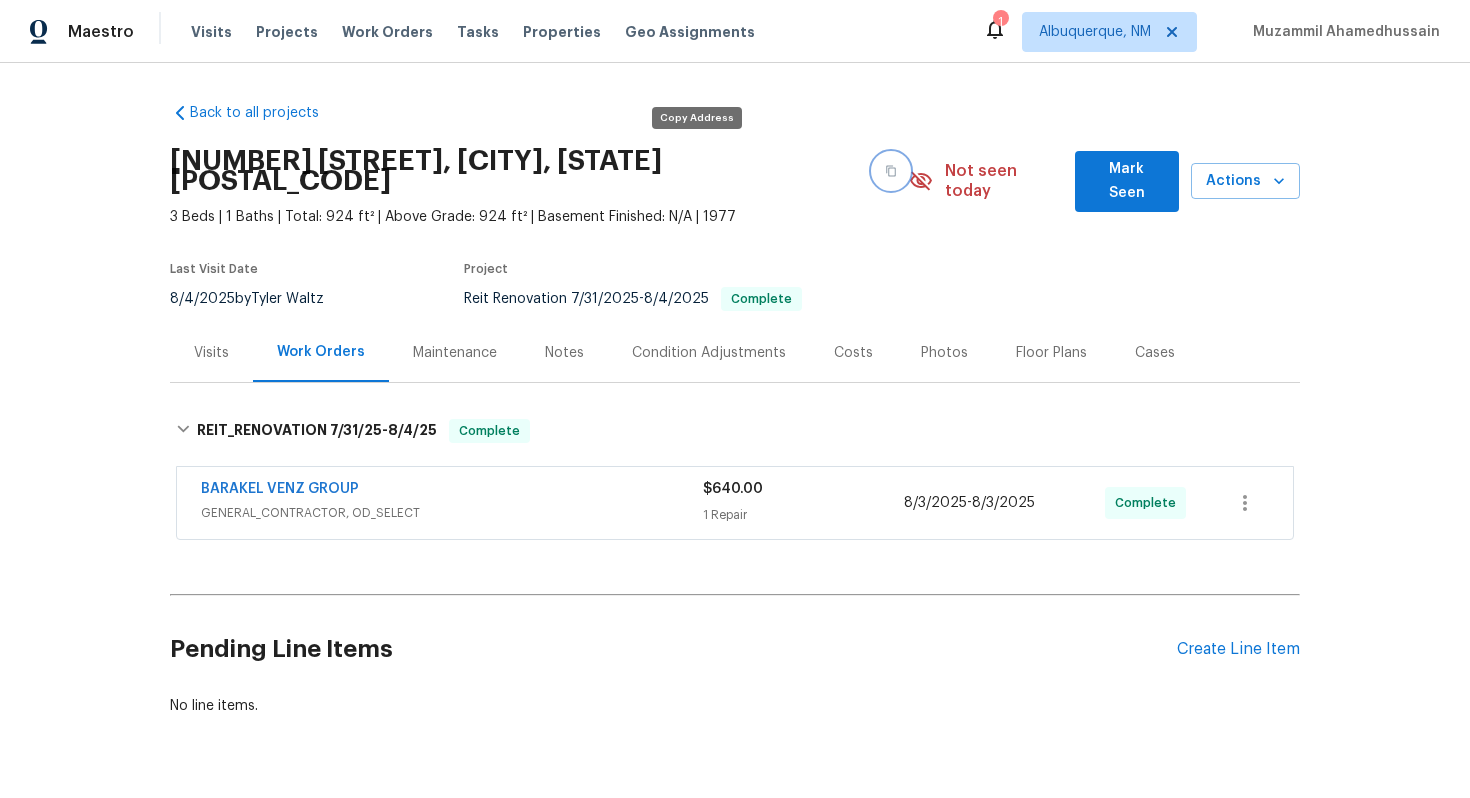 click 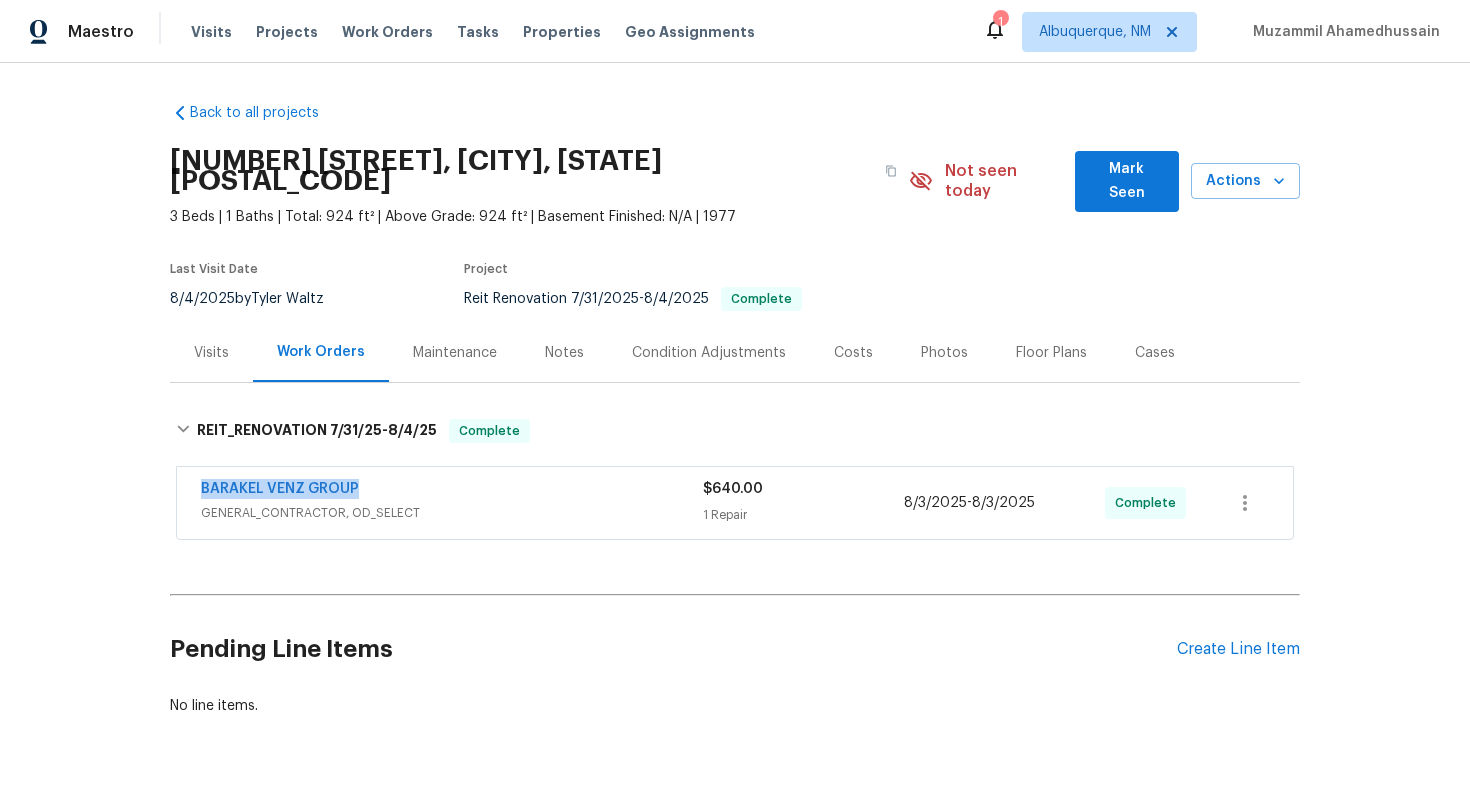 drag, startPoint x: 192, startPoint y: 464, endPoint x: 378, endPoint y: 464, distance: 186 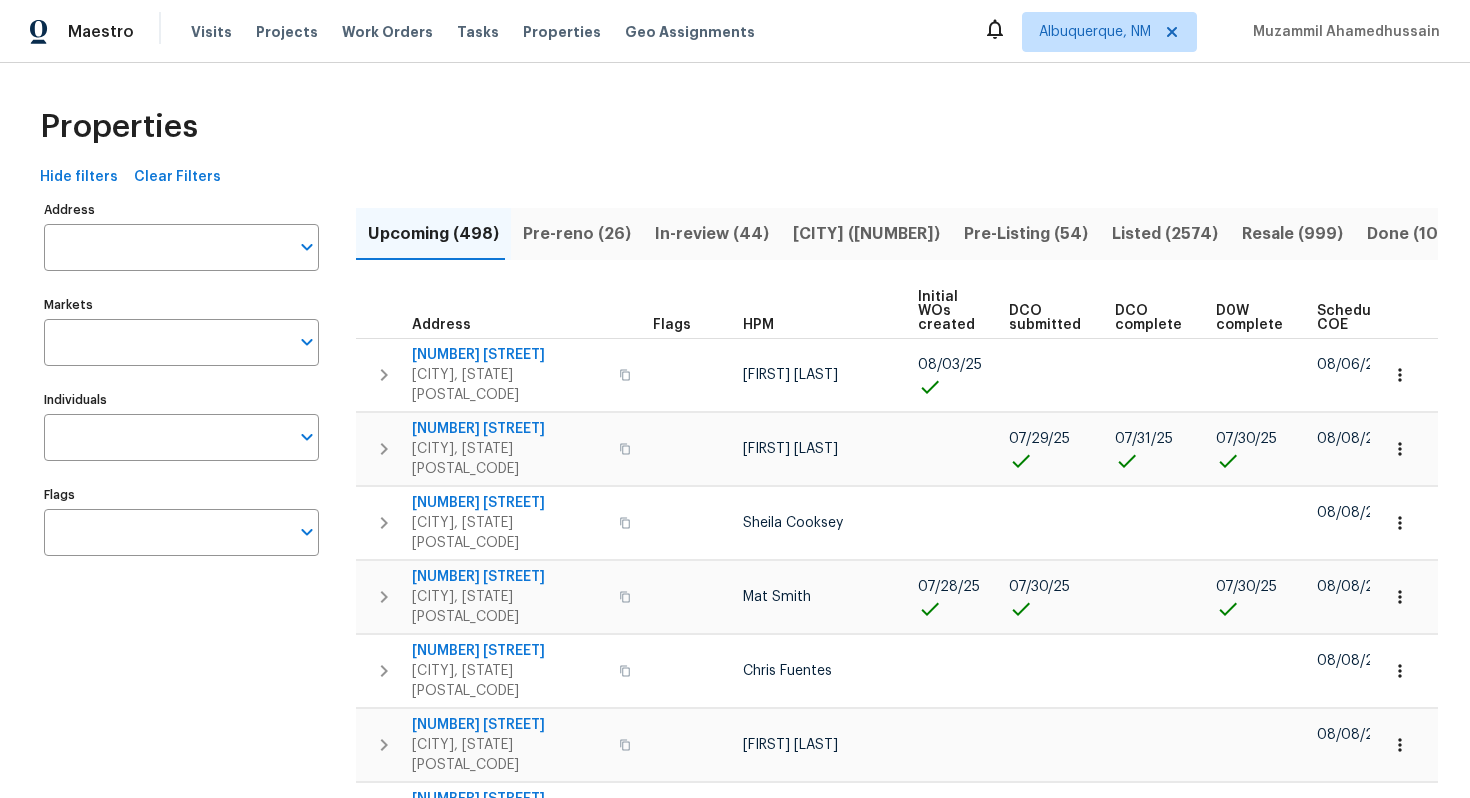 scroll, scrollTop: 0, scrollLeft: 0, axis: both 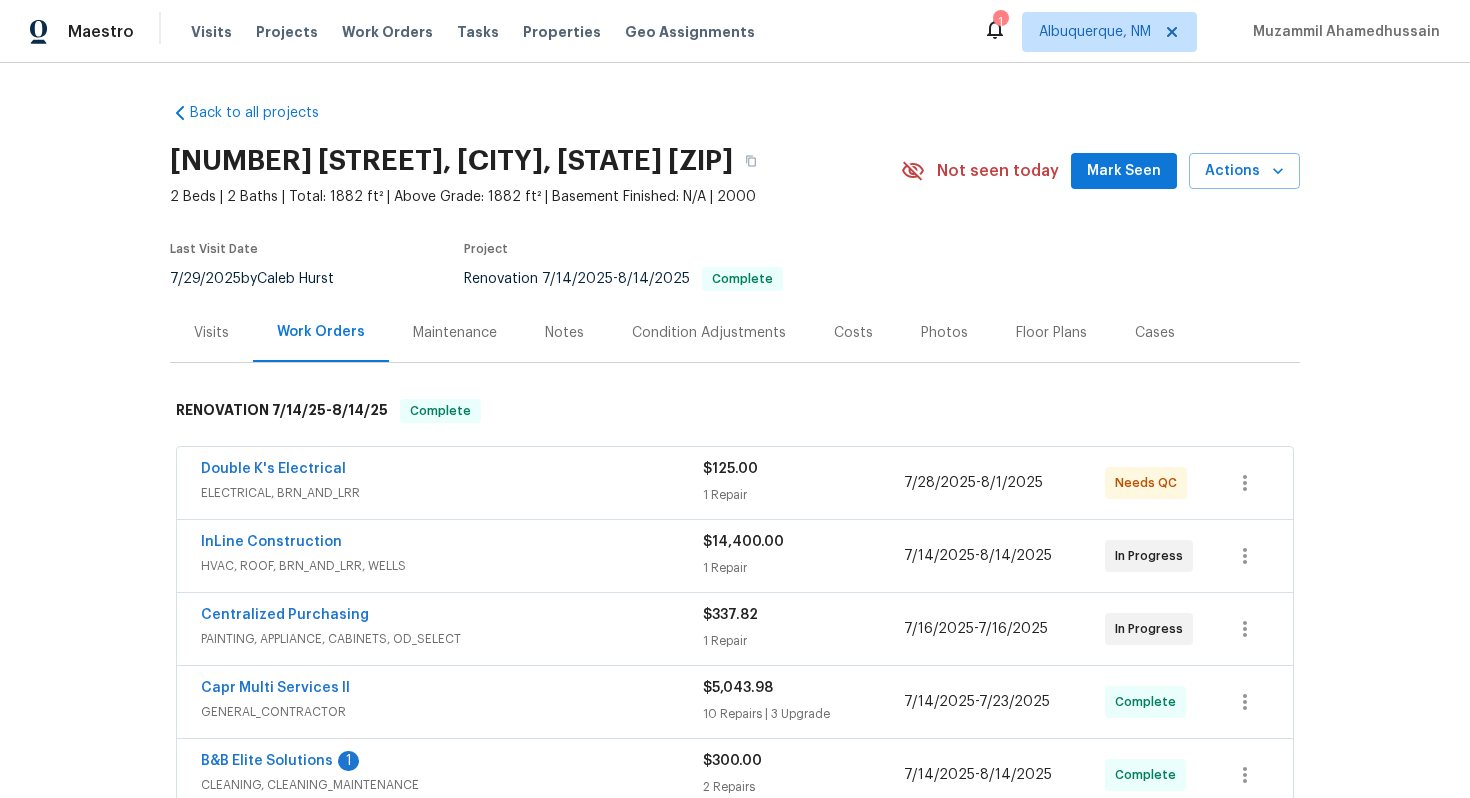 click on "Visits" at bounding box center [211, 333] 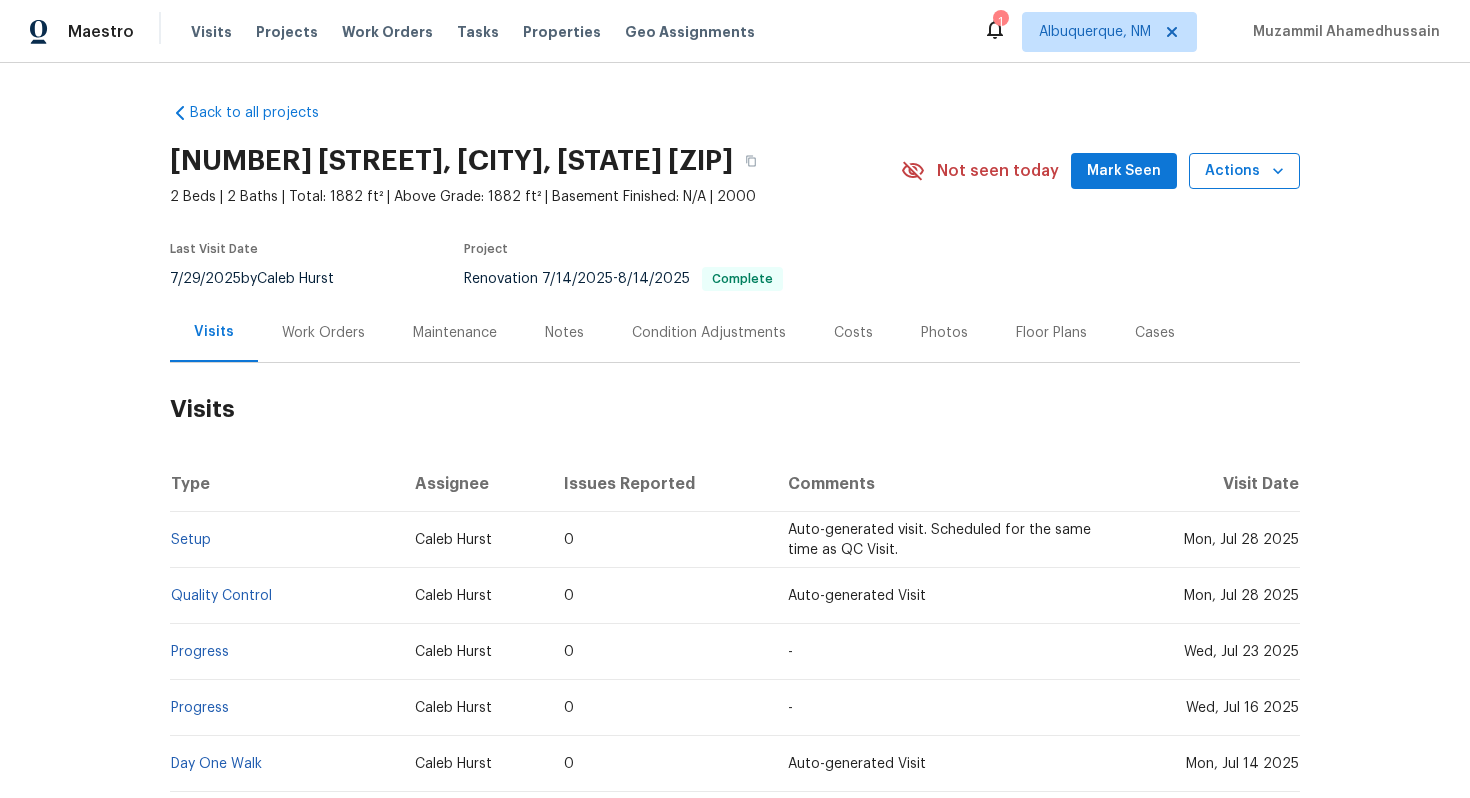 click on "Actions" at bounding box center [1244, 171] 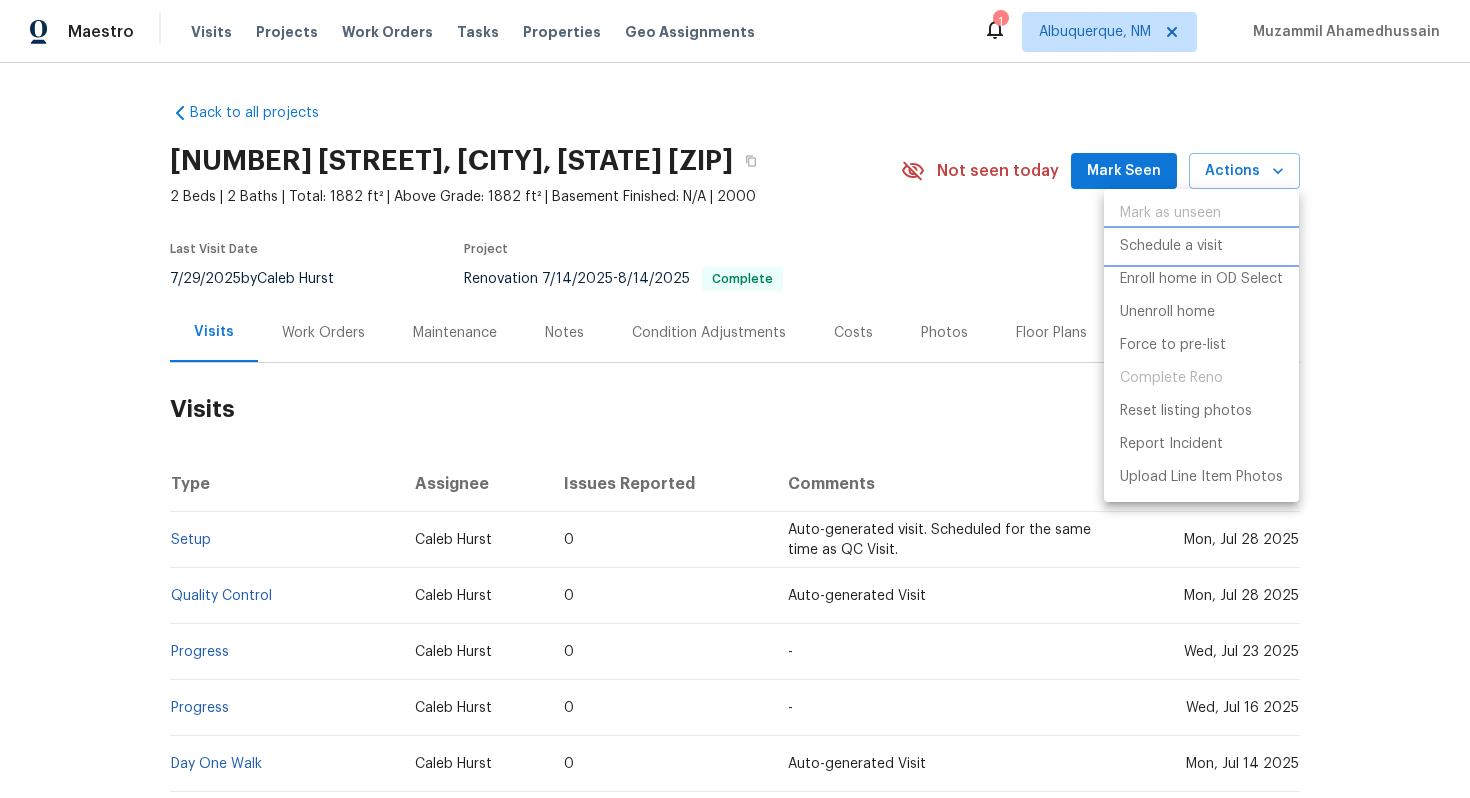 click on "Schedule a visit" at bounding box center (1171, 246) 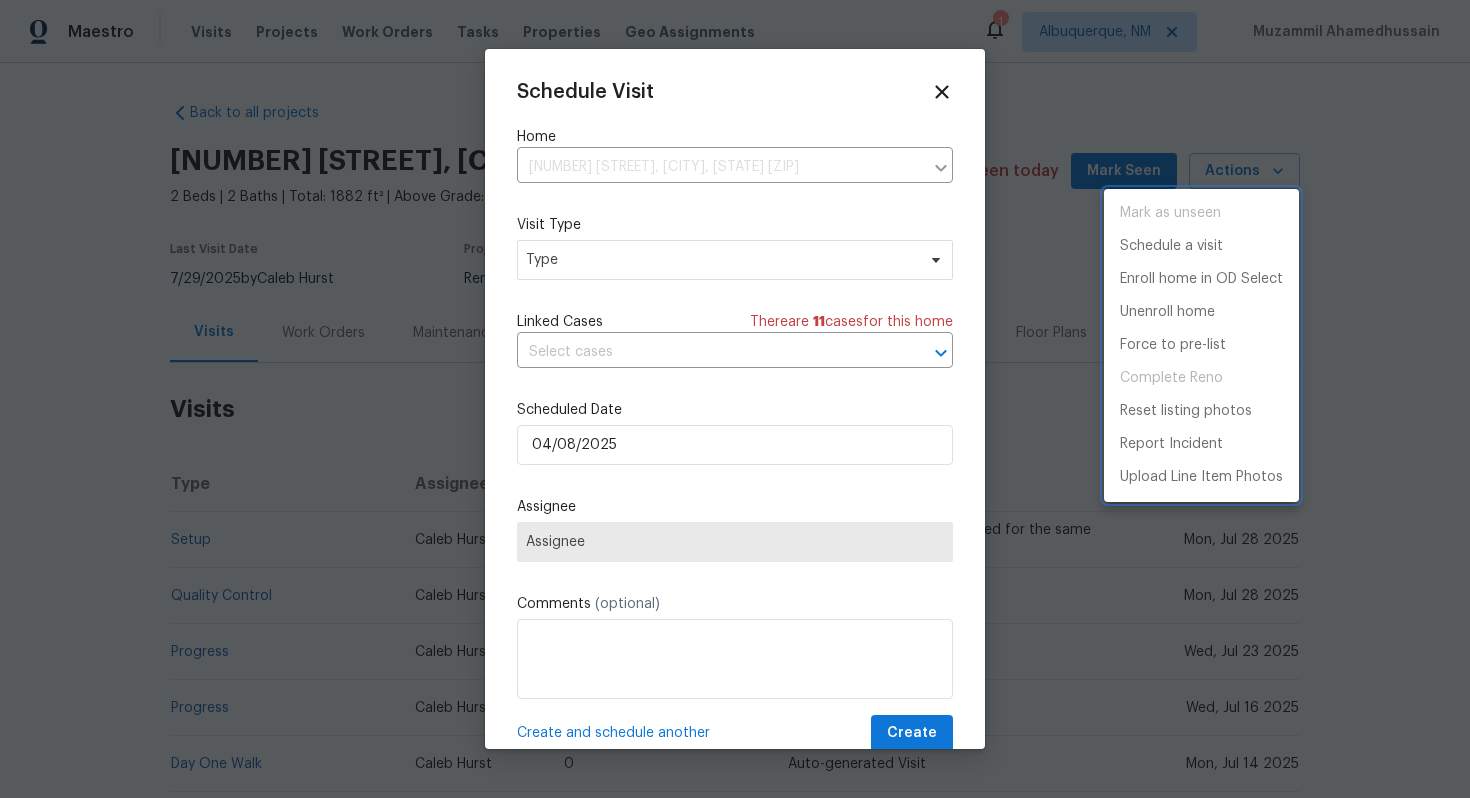click at bounding box center [735, 399] 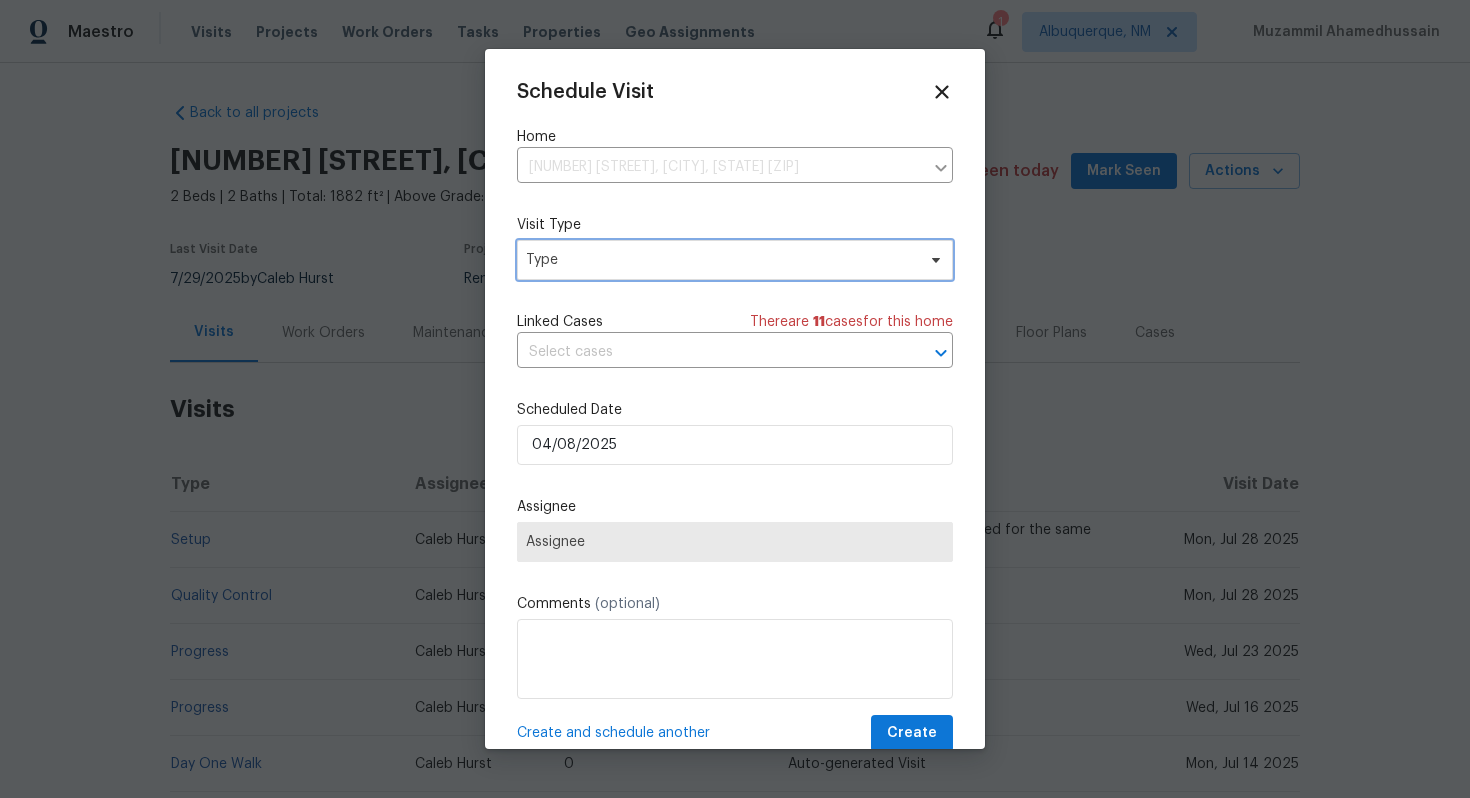 click on "Type" at bounding box center [720, 260] 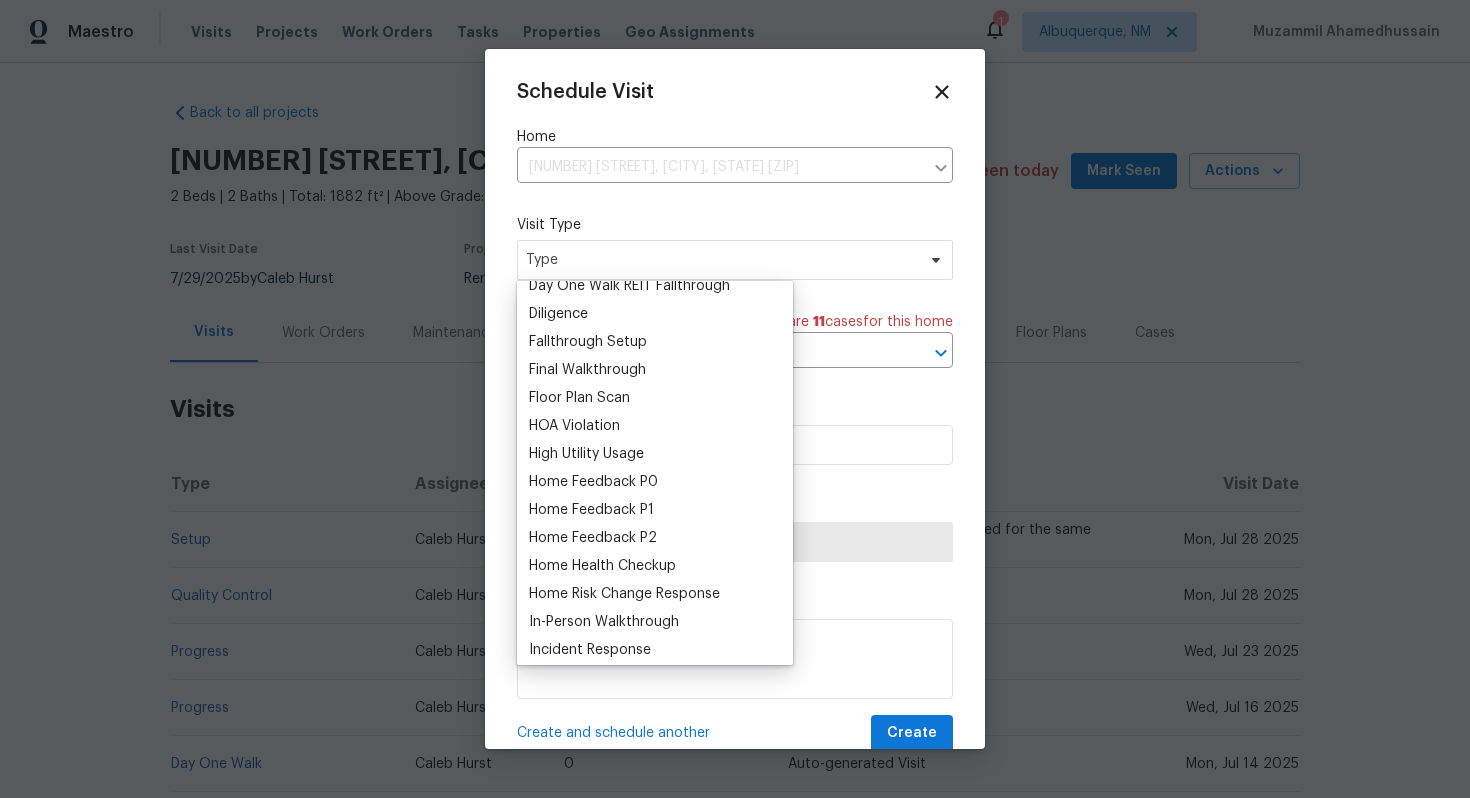 scroll, scrollTop: 435, scrollLeft: 0, axis: vertical 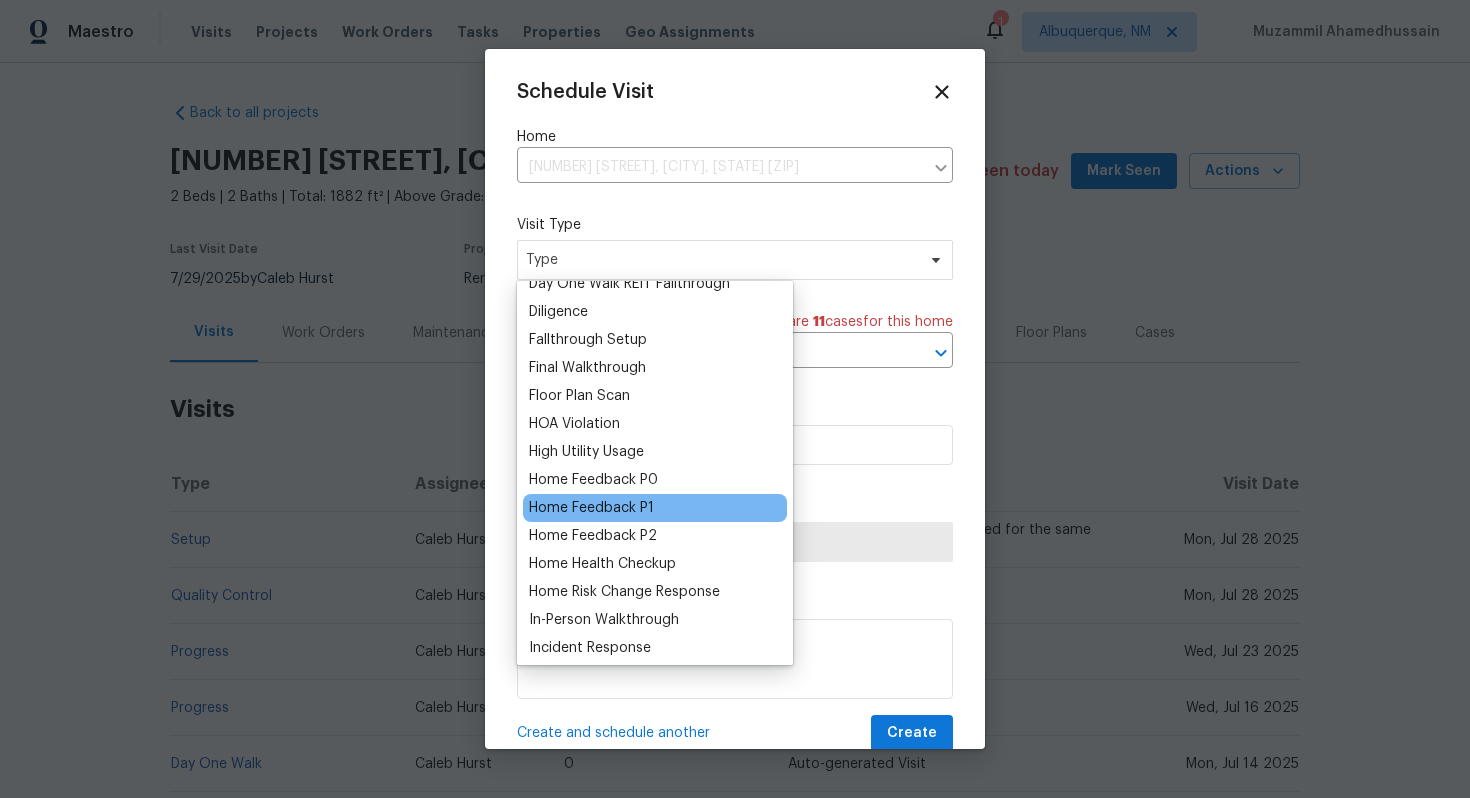 click on "Home Feedback P1" at bounding box center (591, 508) 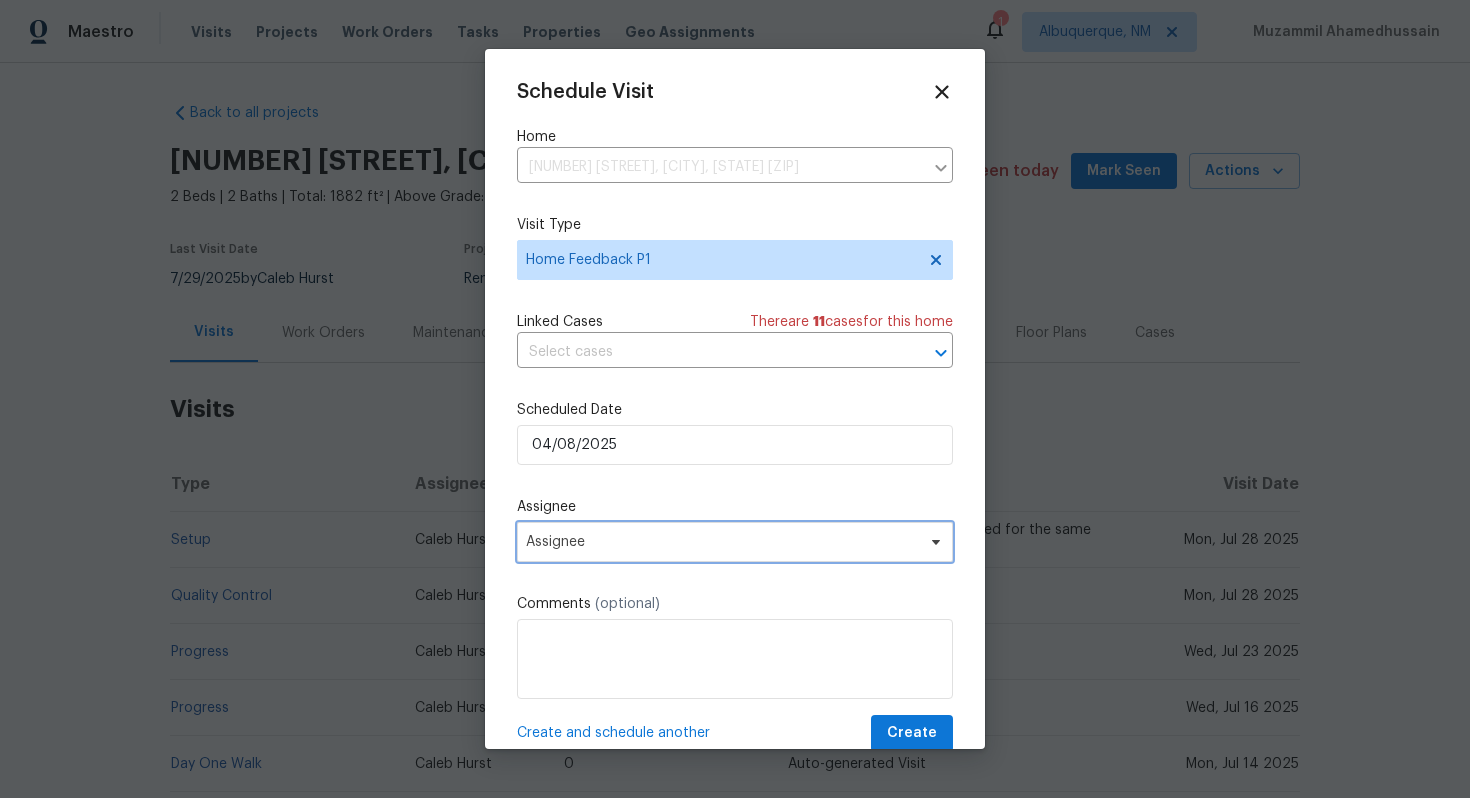 click on "Assignee" at bounding box center [722, 542] 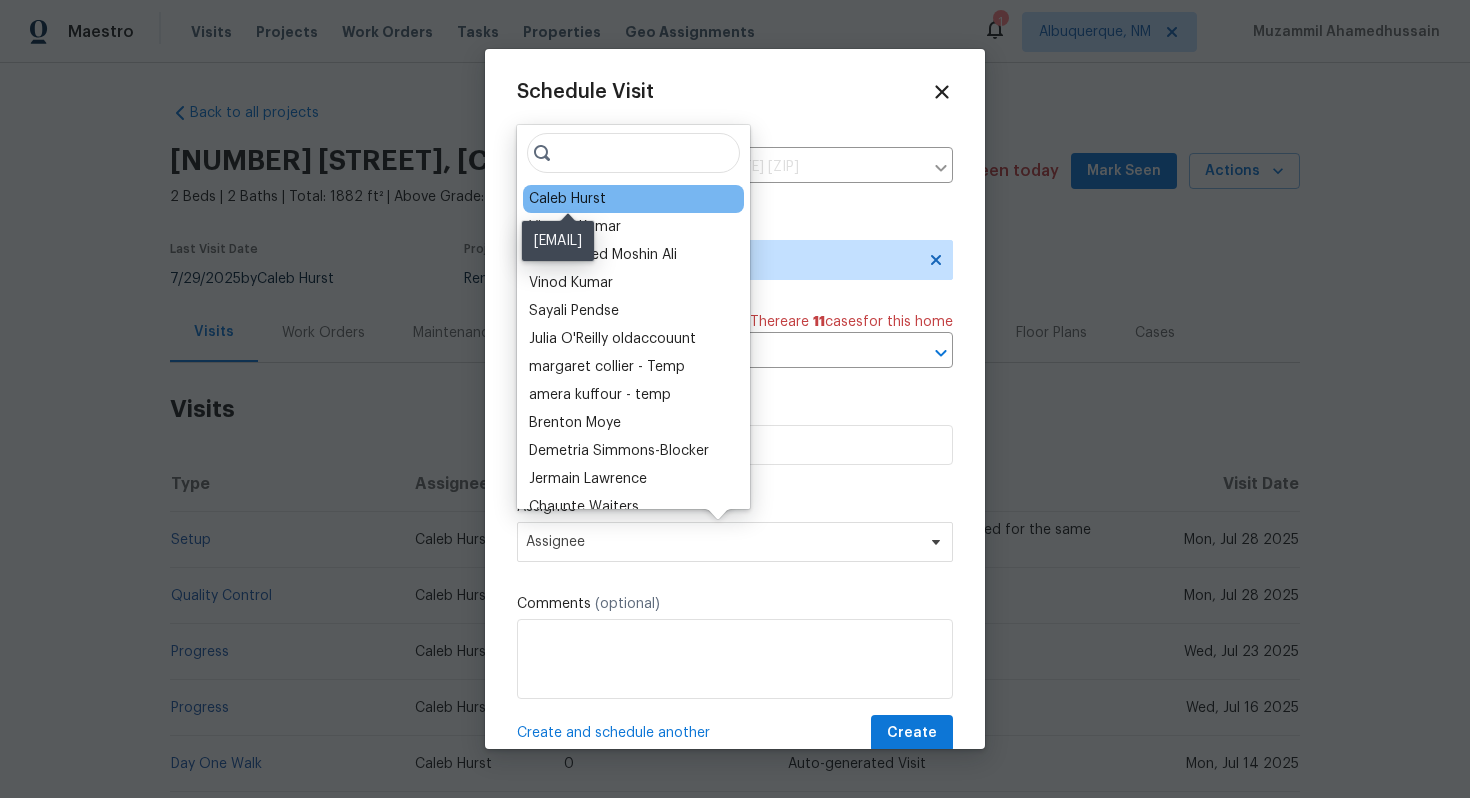 click on "Caleb Hurst" at bounding box center (567, 199) 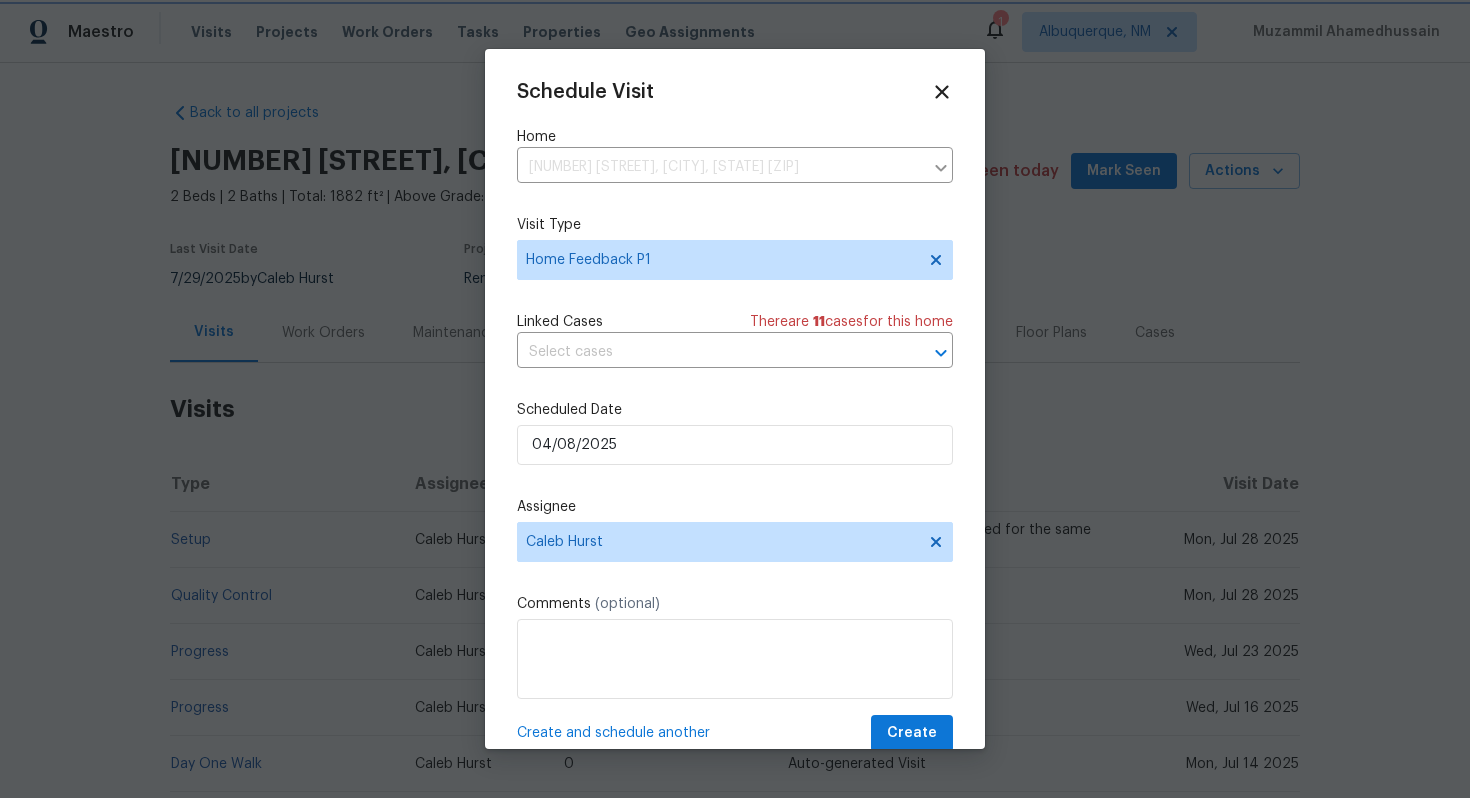 scroll, scrollTop: 36, scrollLeft: 0, axis: vertical 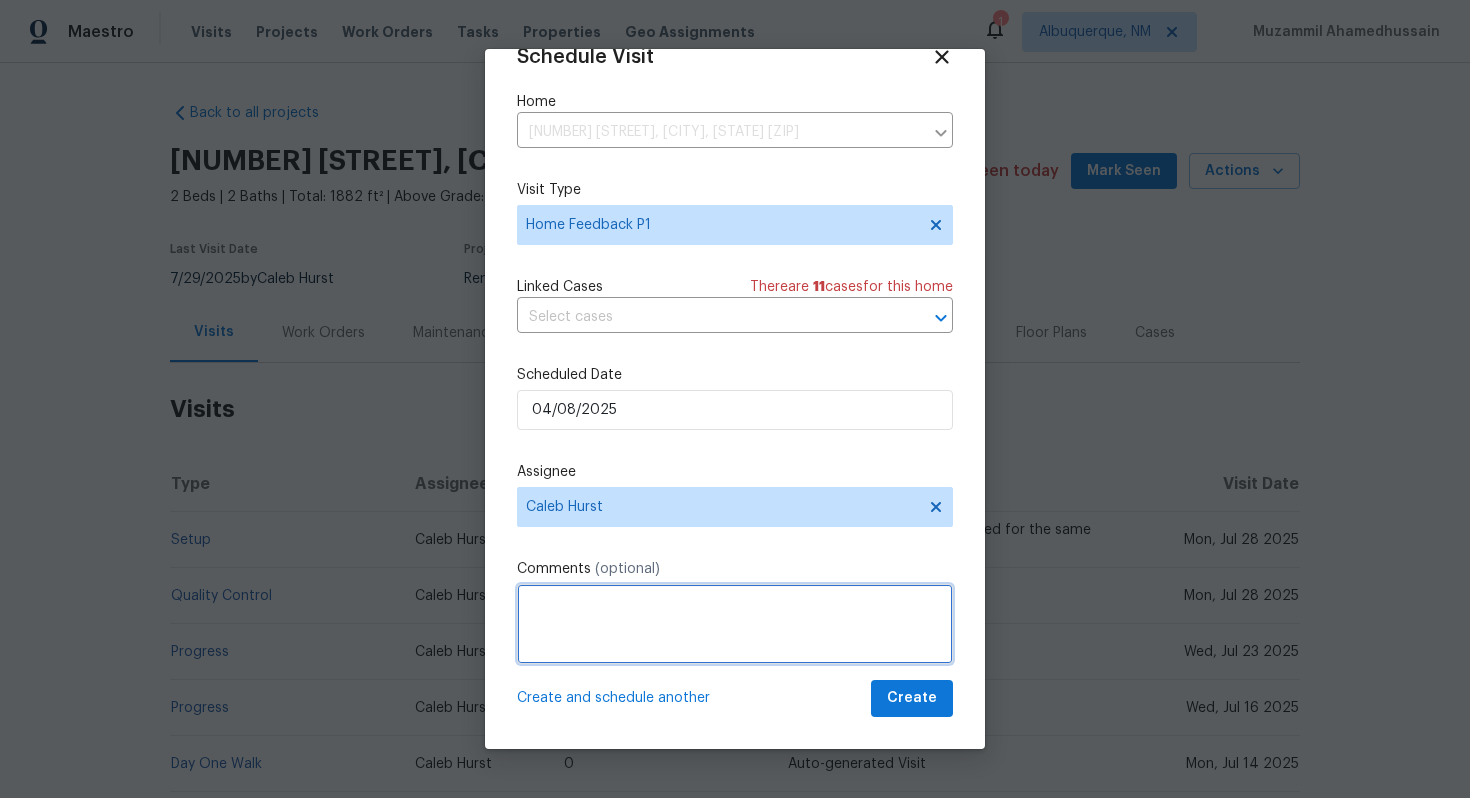 click at bounding box center [735, 624] 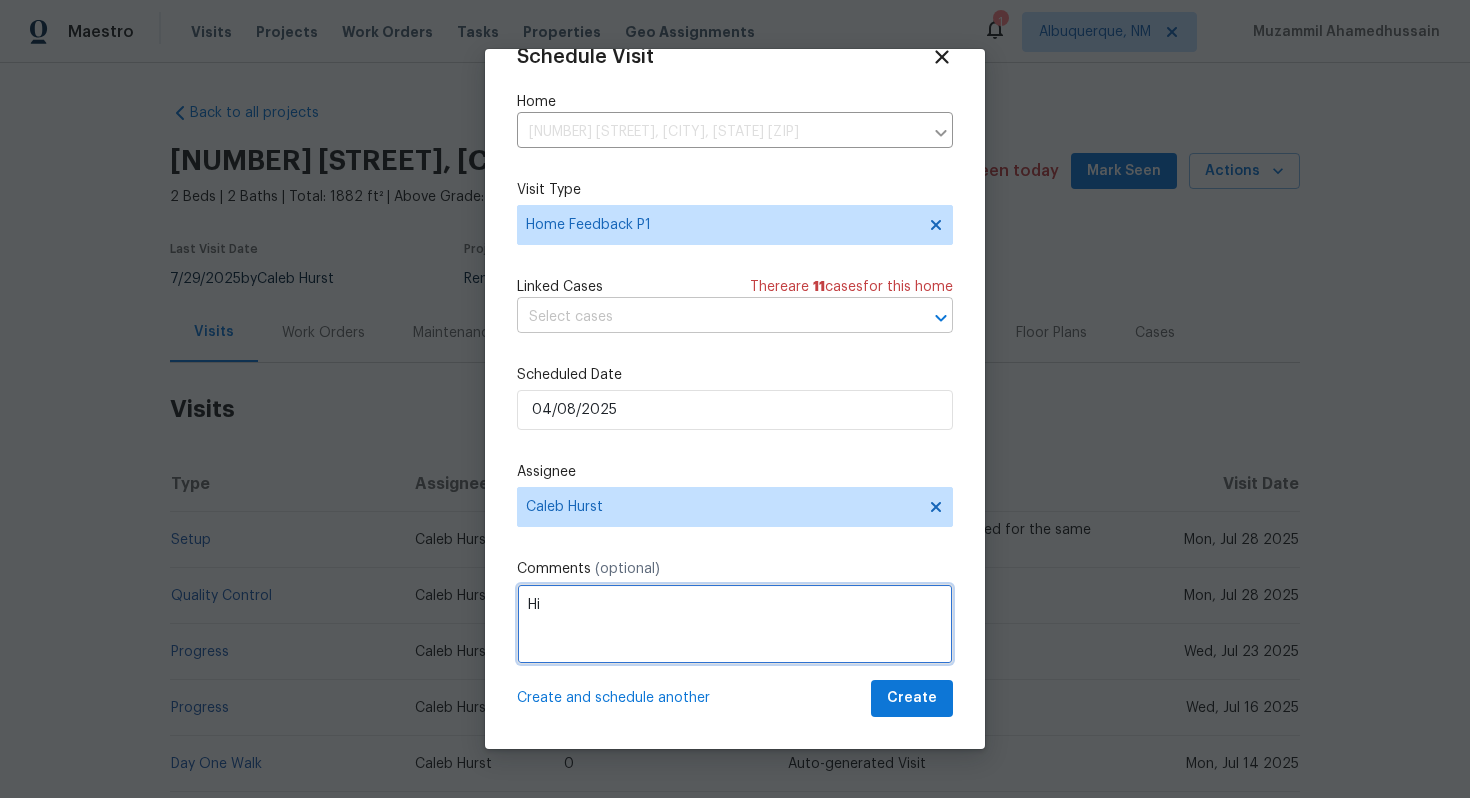 type on "H" 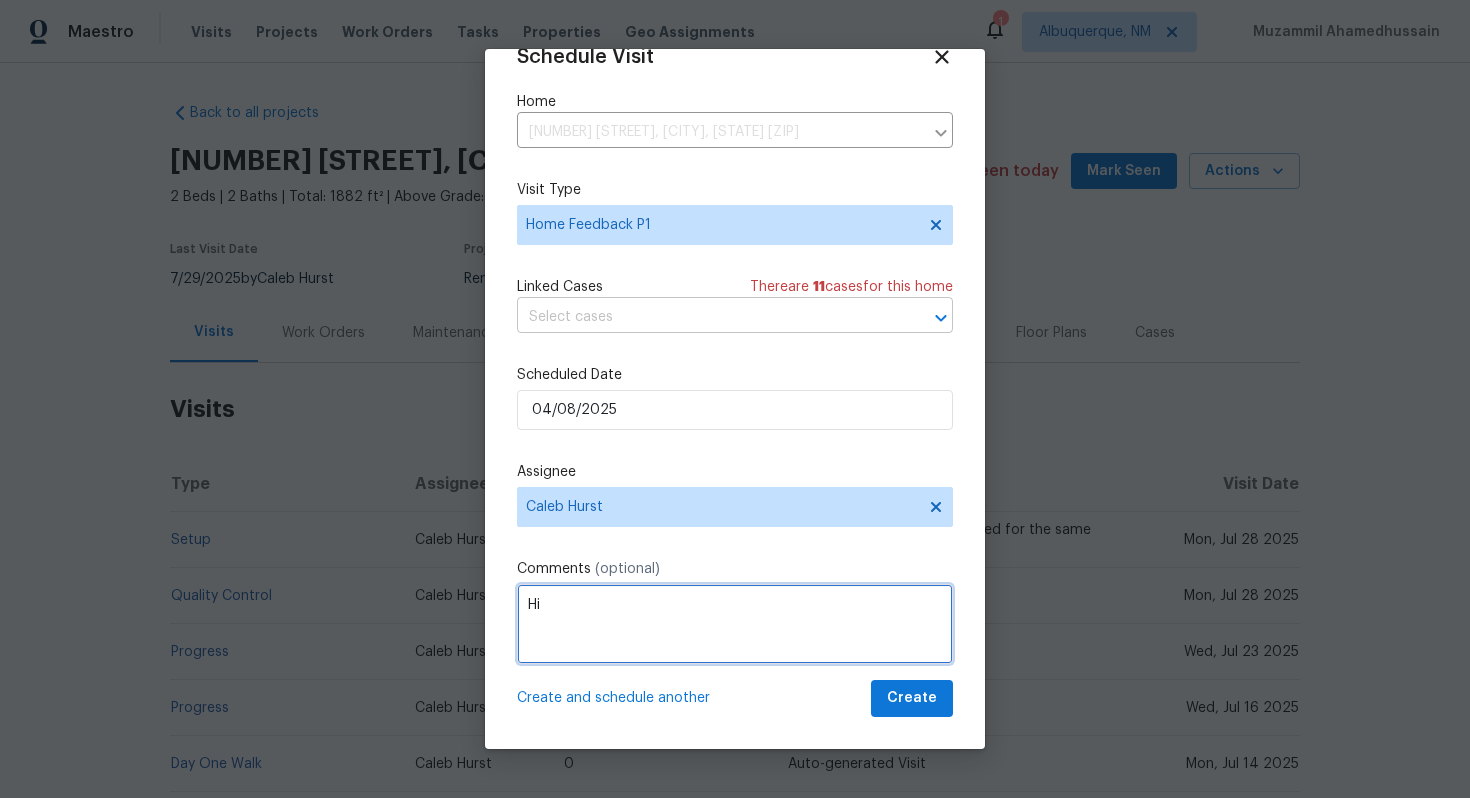 type on "H" 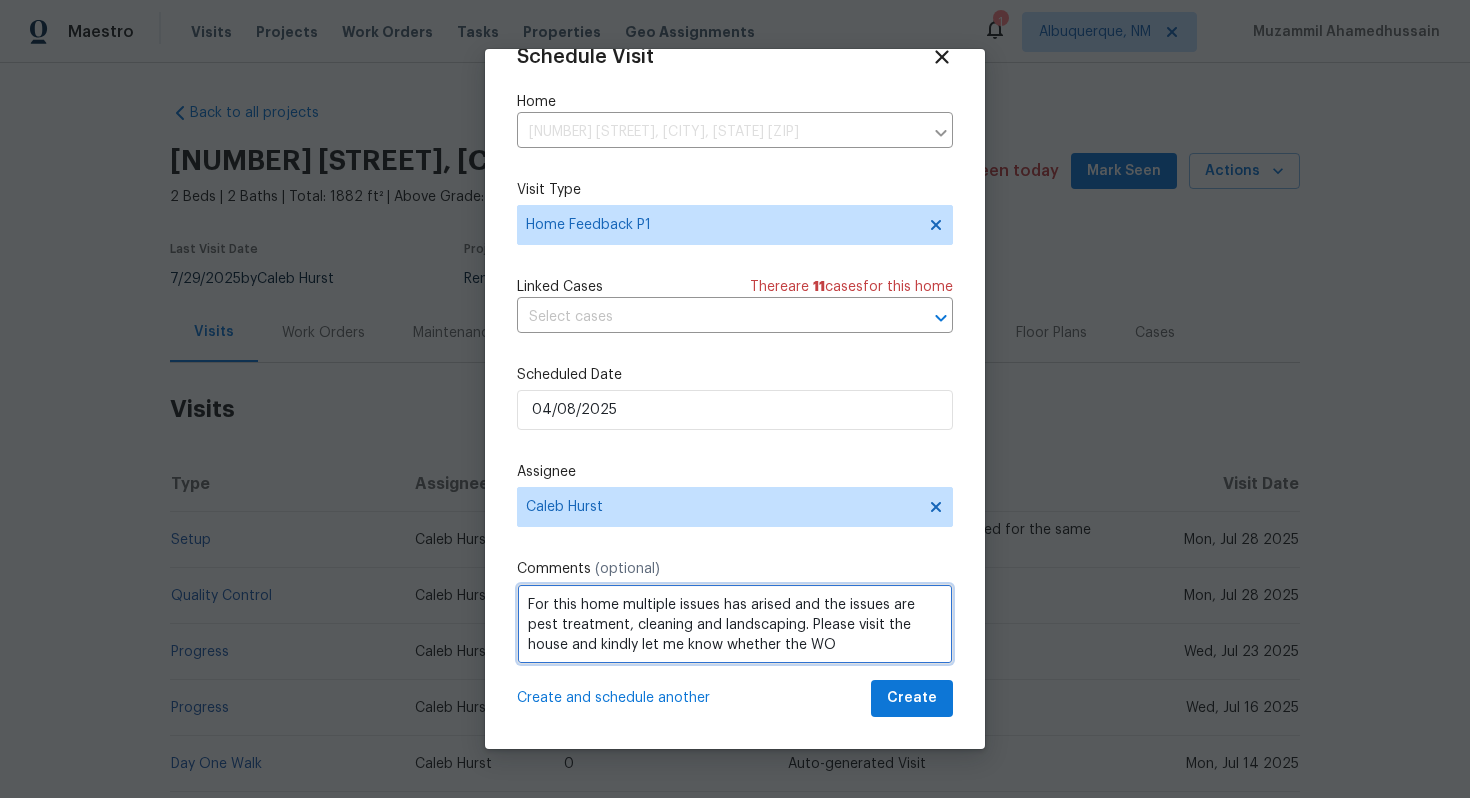 scroll, scrollTop: 2, scrollLeft: 0, axis: vertical 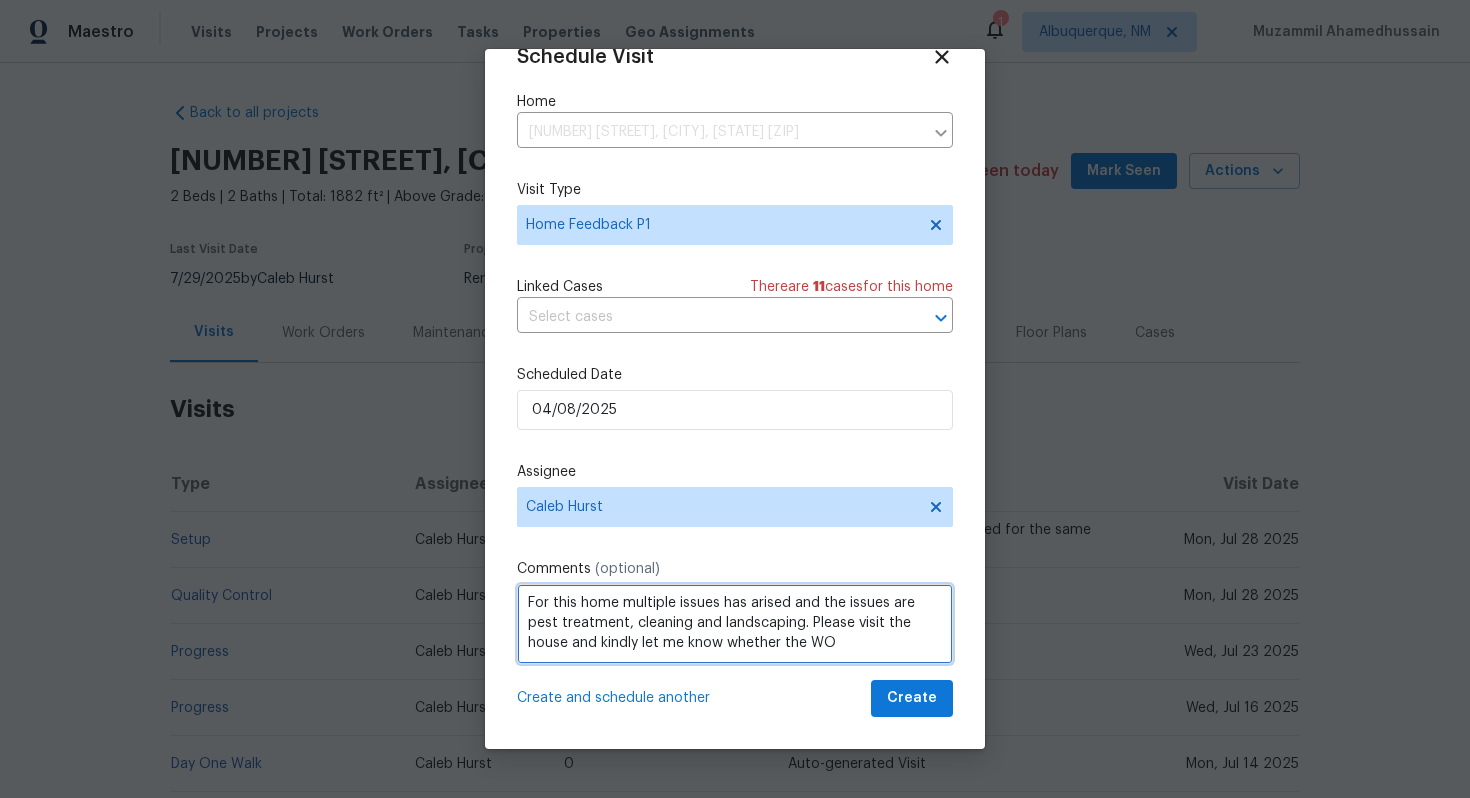 drag, startPoint x: 641, startPoint y: 647, endPoint x: 722, endPoint y: 650, distance: 81.055534 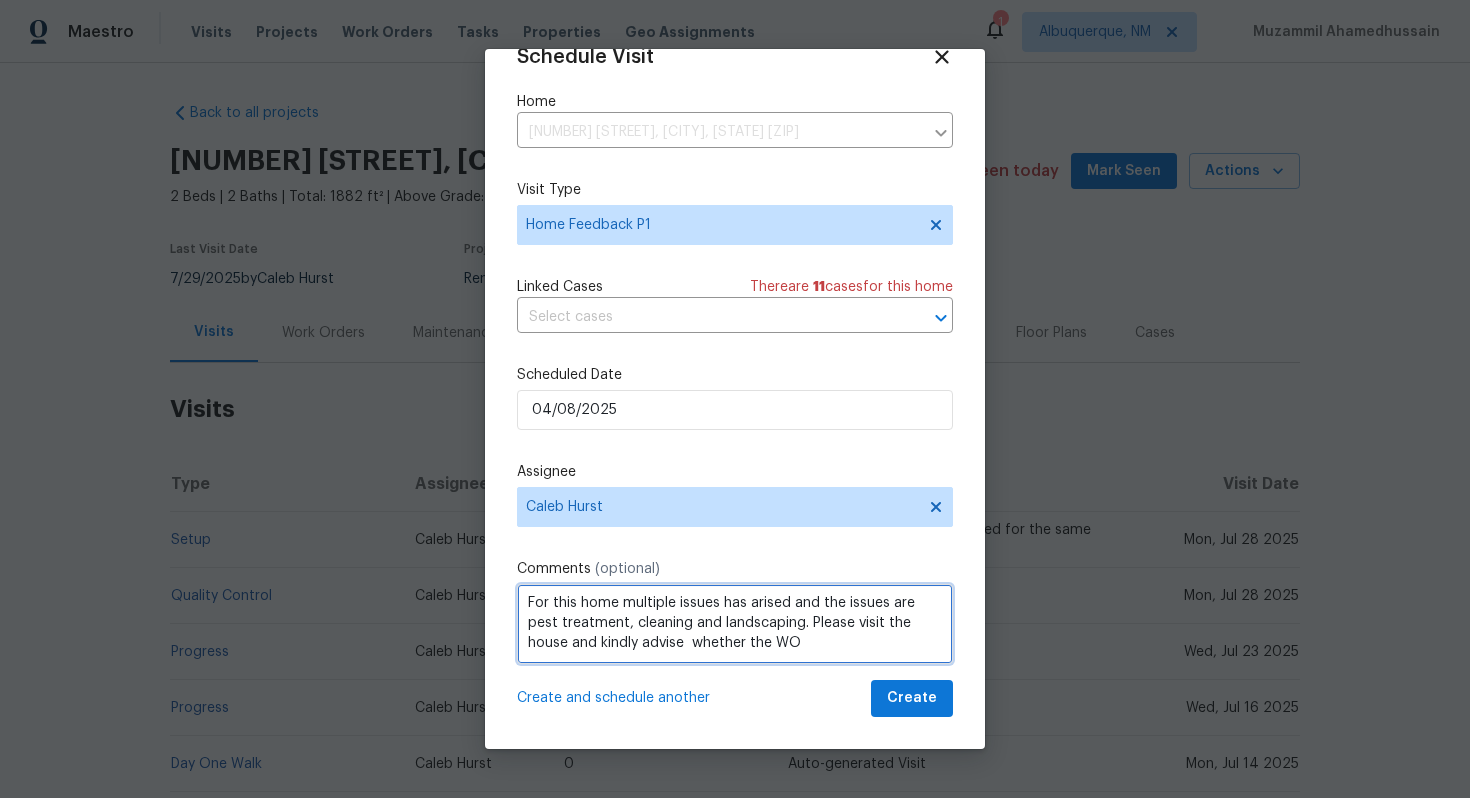 click on "For this home multiple issues has arised and the issues are pest treatment, cleaning and landscaping. Please visit the house and kindly advise  whether the WO" at bounding box center (735, 624) 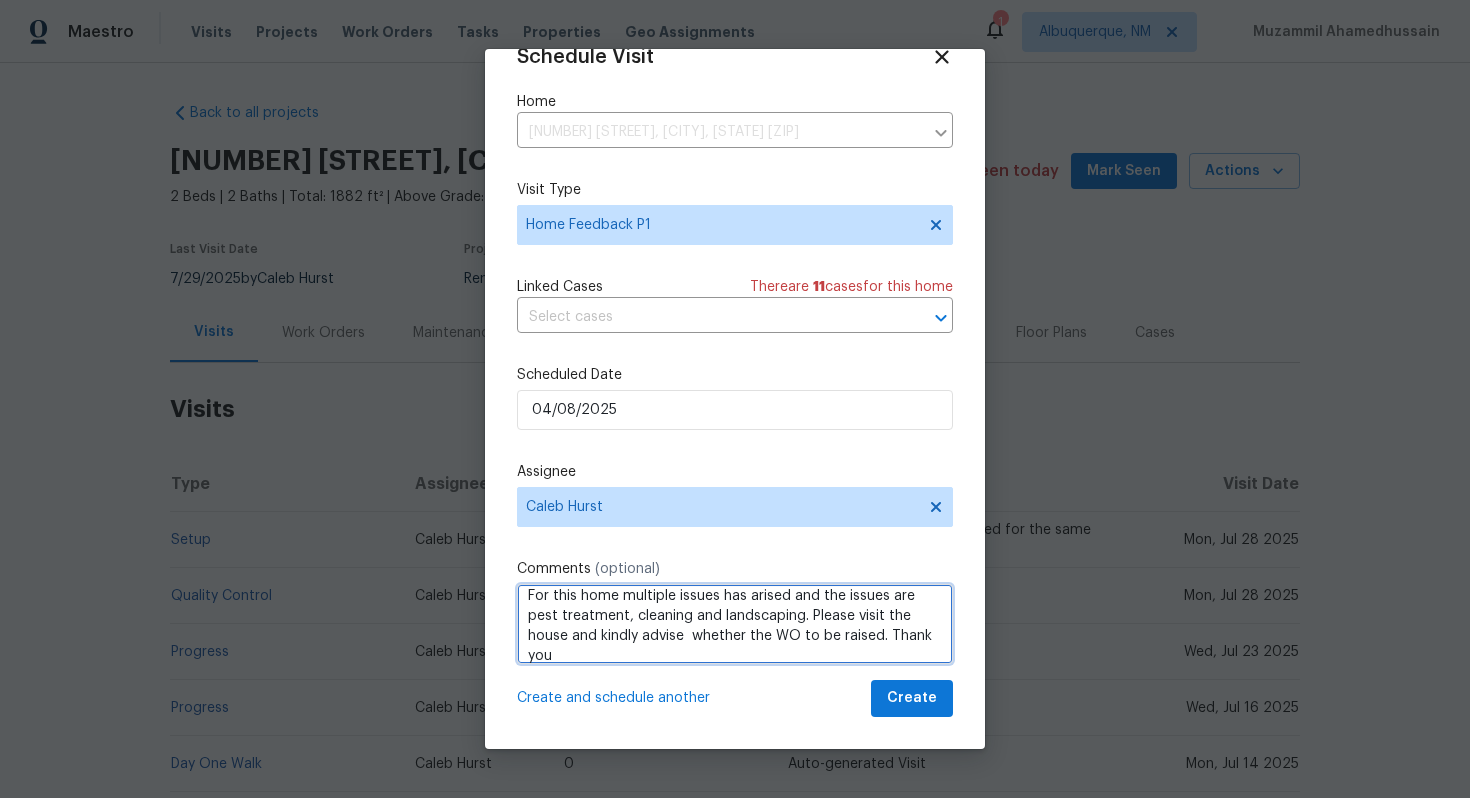 scroll, scrollTop: 0, scrollLeft: 0, axis: both 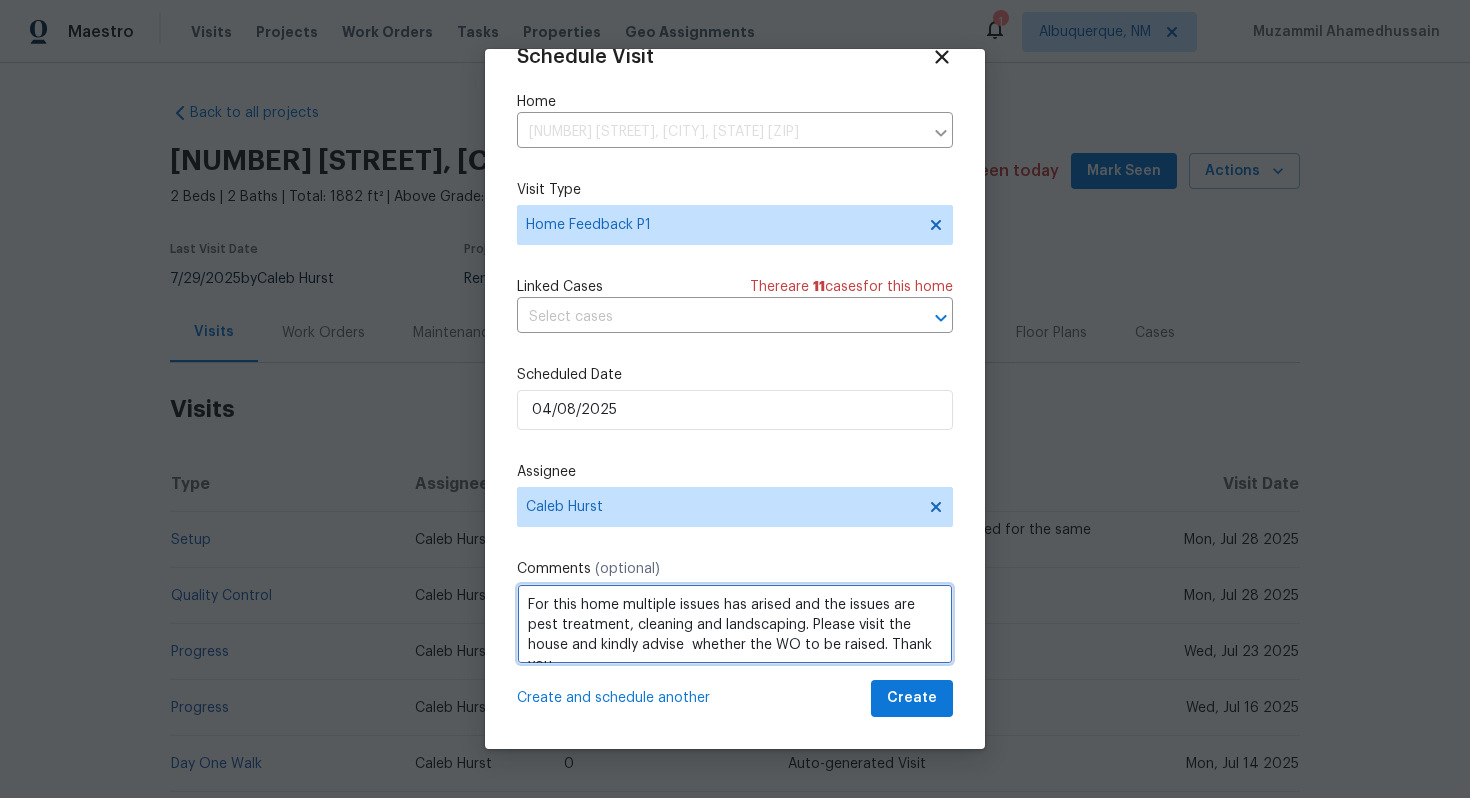 click on "For this home multiple issues has arised and the issues are pest treatment, cleaning and landscaping. Please visit the house and kindly advise  whether the WO to be raised. Thank you" at bounding box center (735, 624) 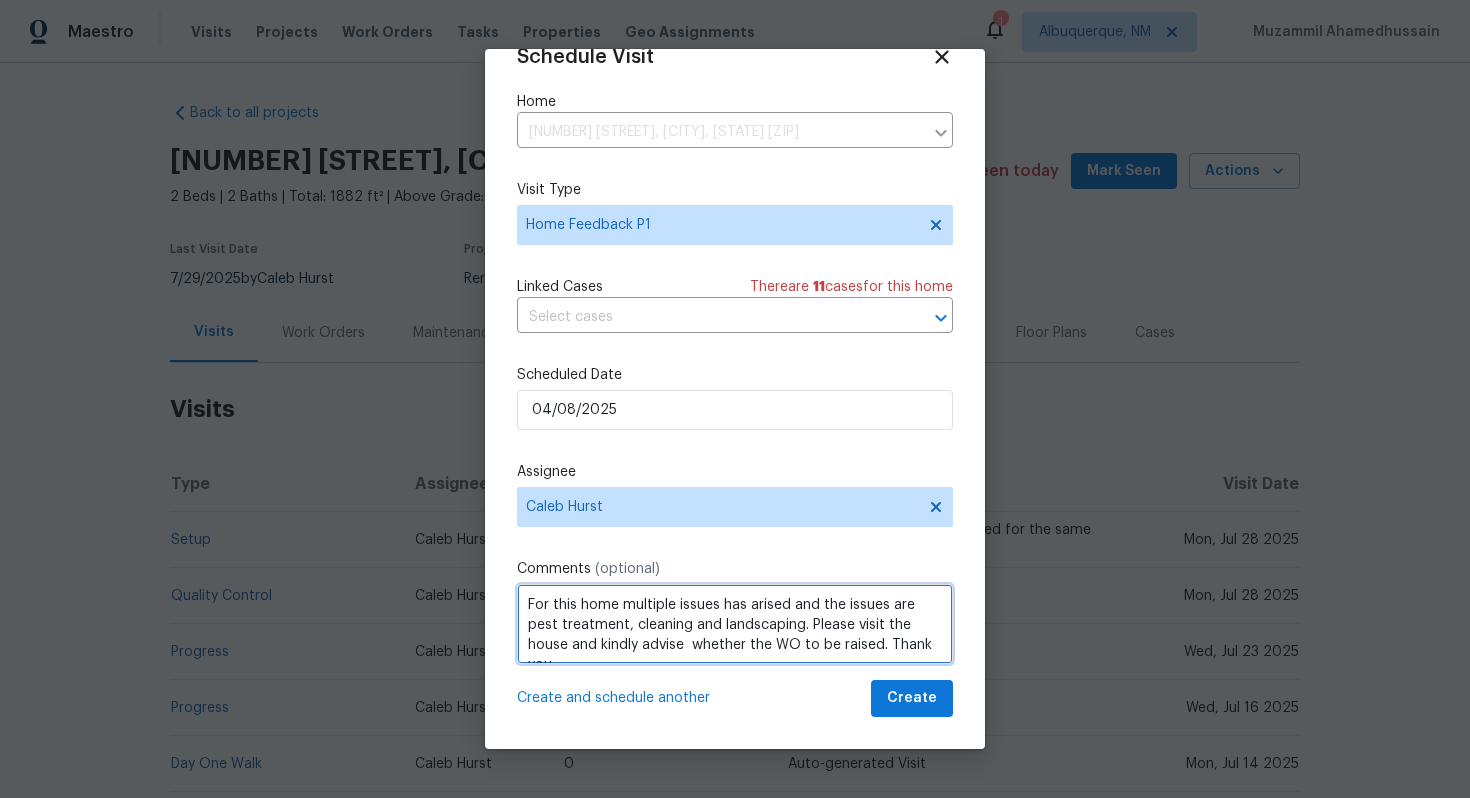 paste on "Multiple issues have been reported for this property, including pest treatment, cleaning, and landscaping. Kindly visit the home and advise whether a Work Order needs to be raised to address these concerns" 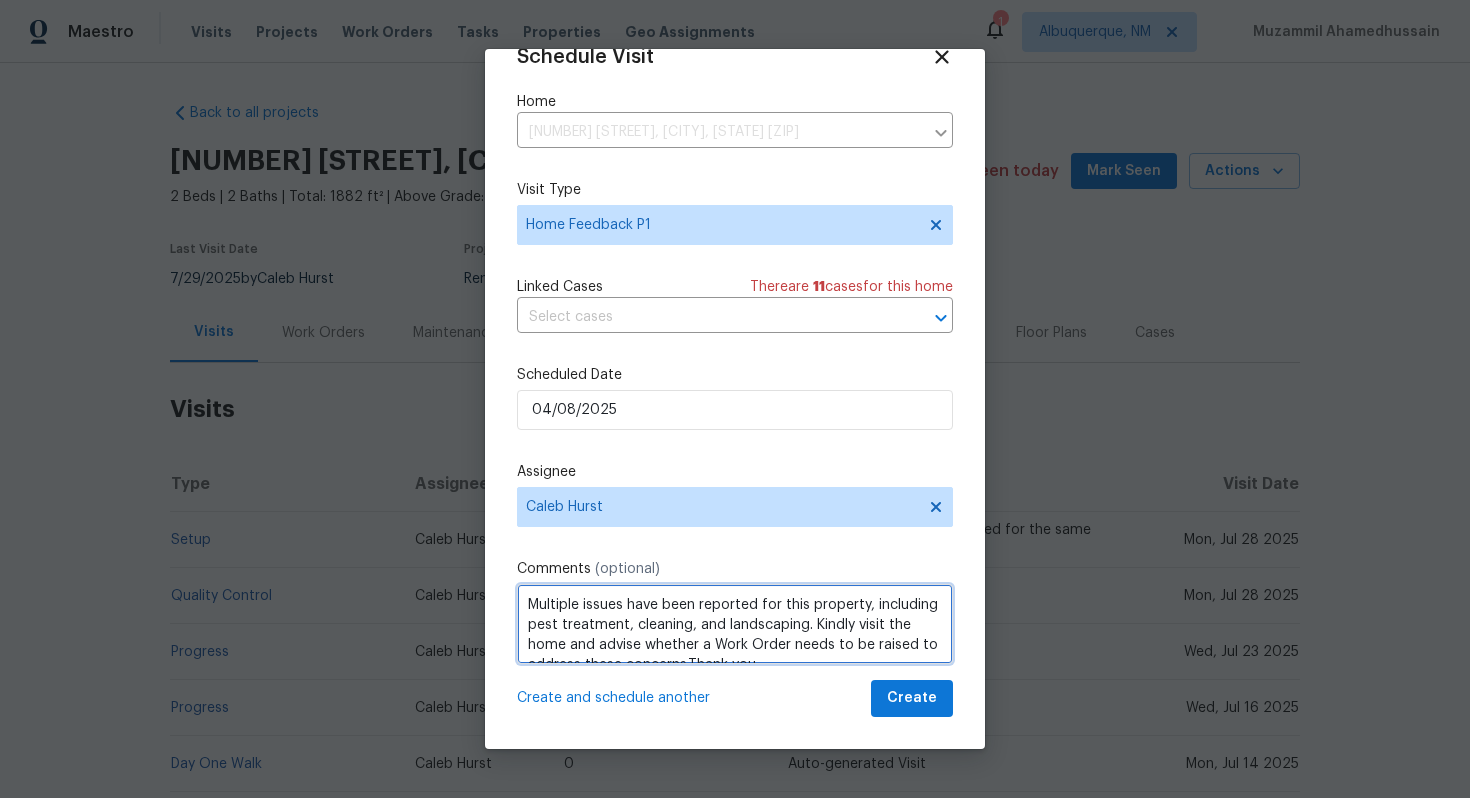 scroll, scrollTop: 22, scrollLeft: 0, axis: vertical 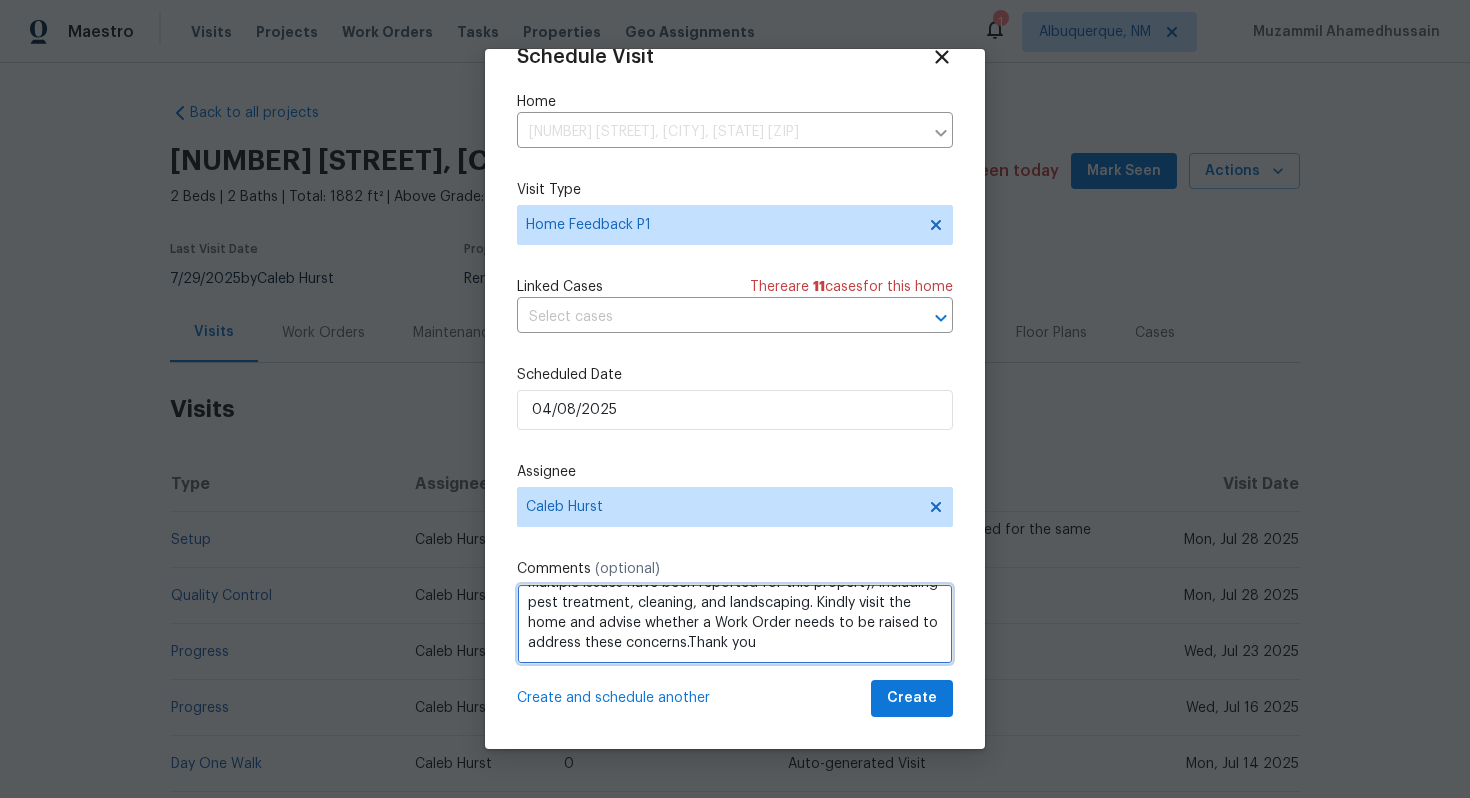 type on "Multiple issues have been reported for this property, including pest treatment, cleaning, and landscaping. Kindly visit the home and advise whether a Work Order needs to be raised to address these concerns.Thank you" 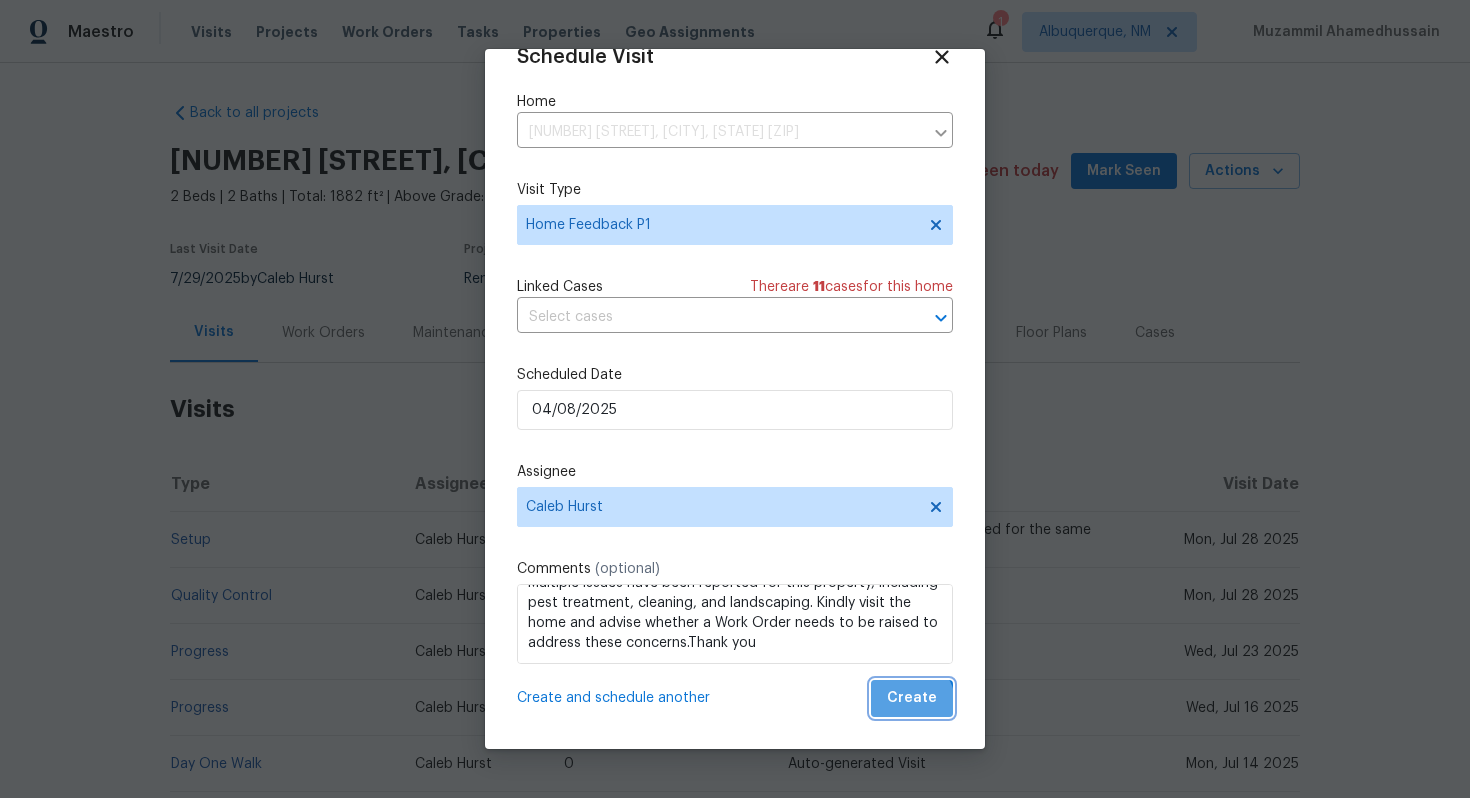 click on "Create" at bounding box center (912, 698) 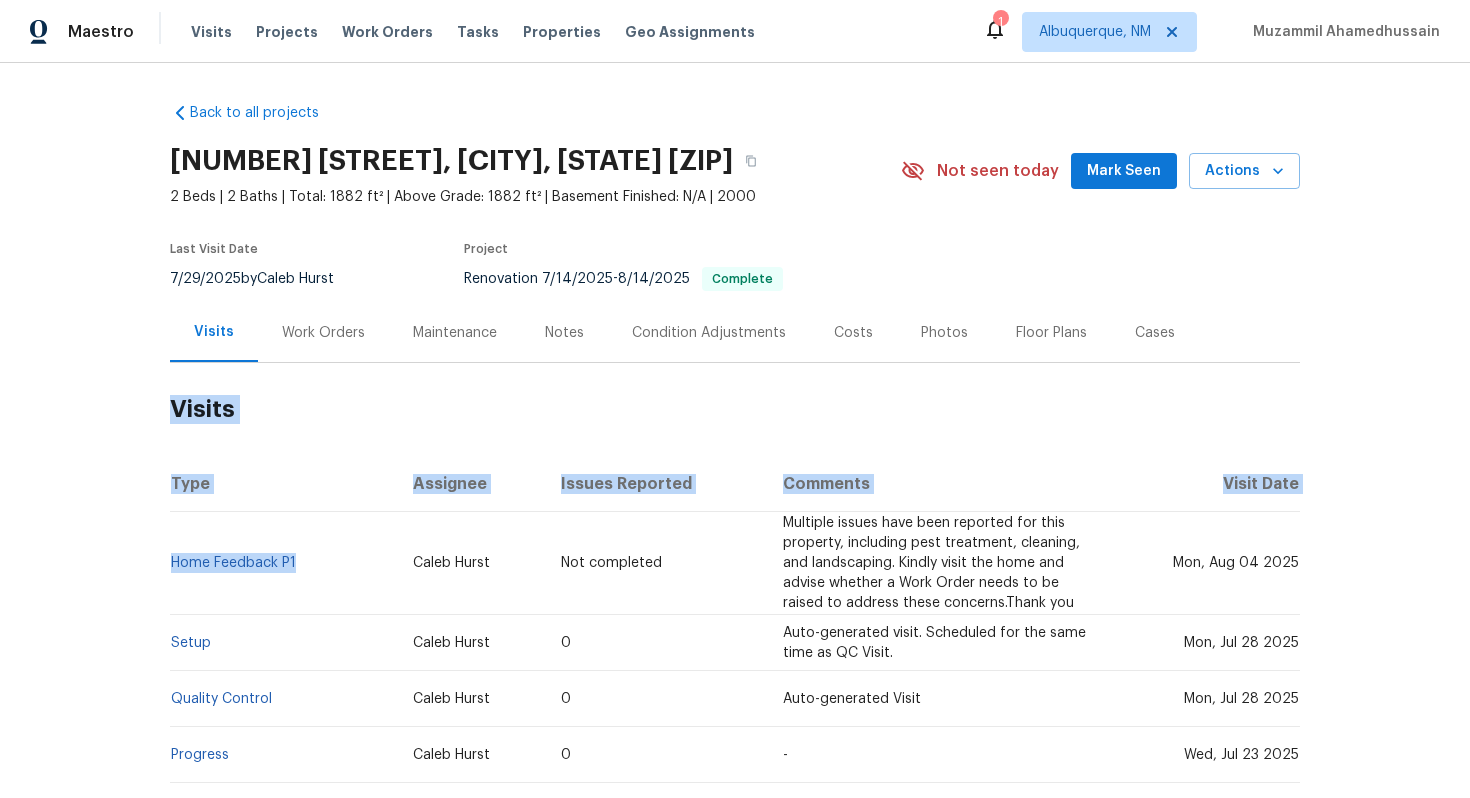 drag, startPoint x: 144, startPoint y: 560, endPoint x: 334, endPoint y: 566, distance: 190.09471 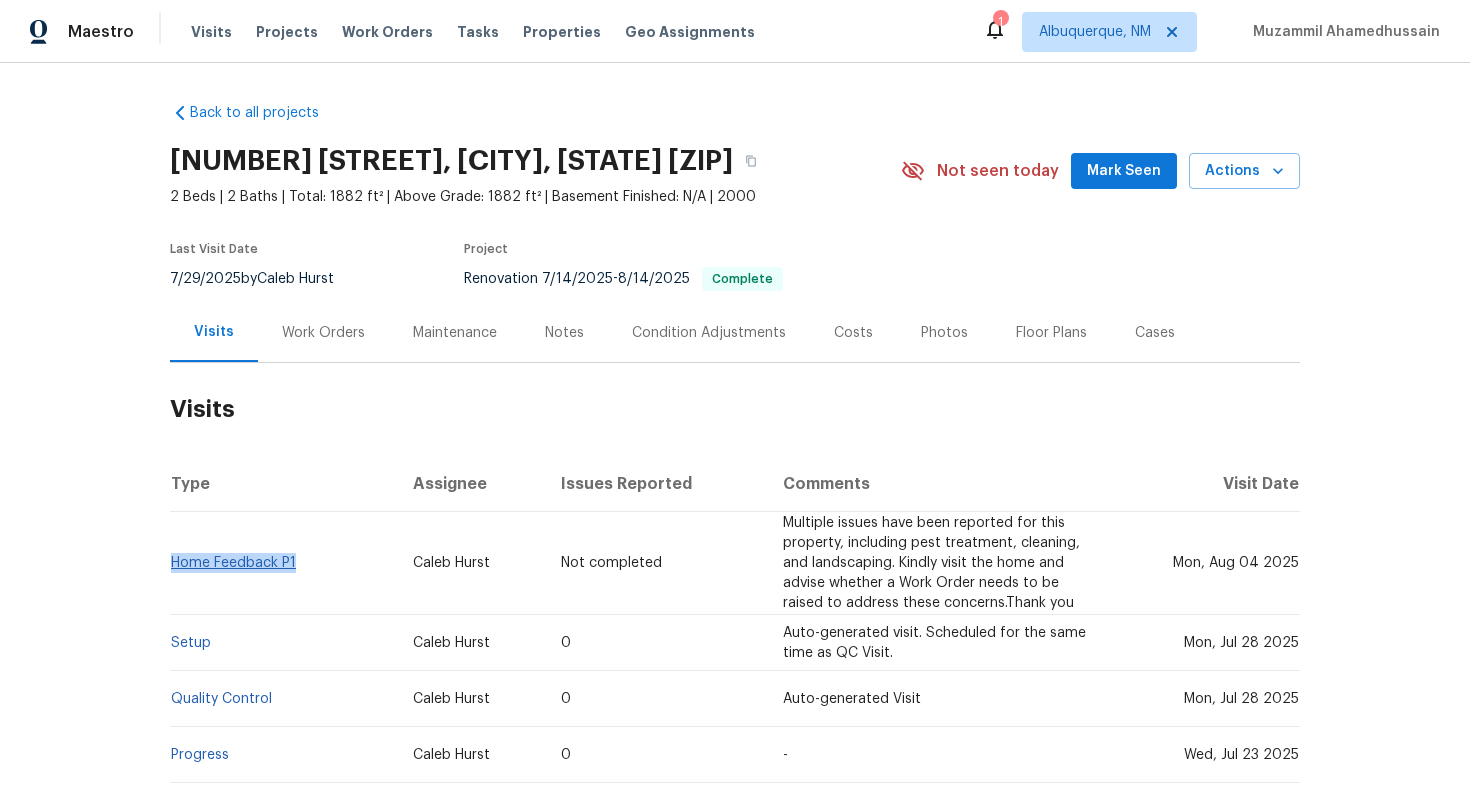 drag, startPoint x: 334, startPoint y: 566, endPoint x: 185, endPoint y: 557, distance: 149.27156 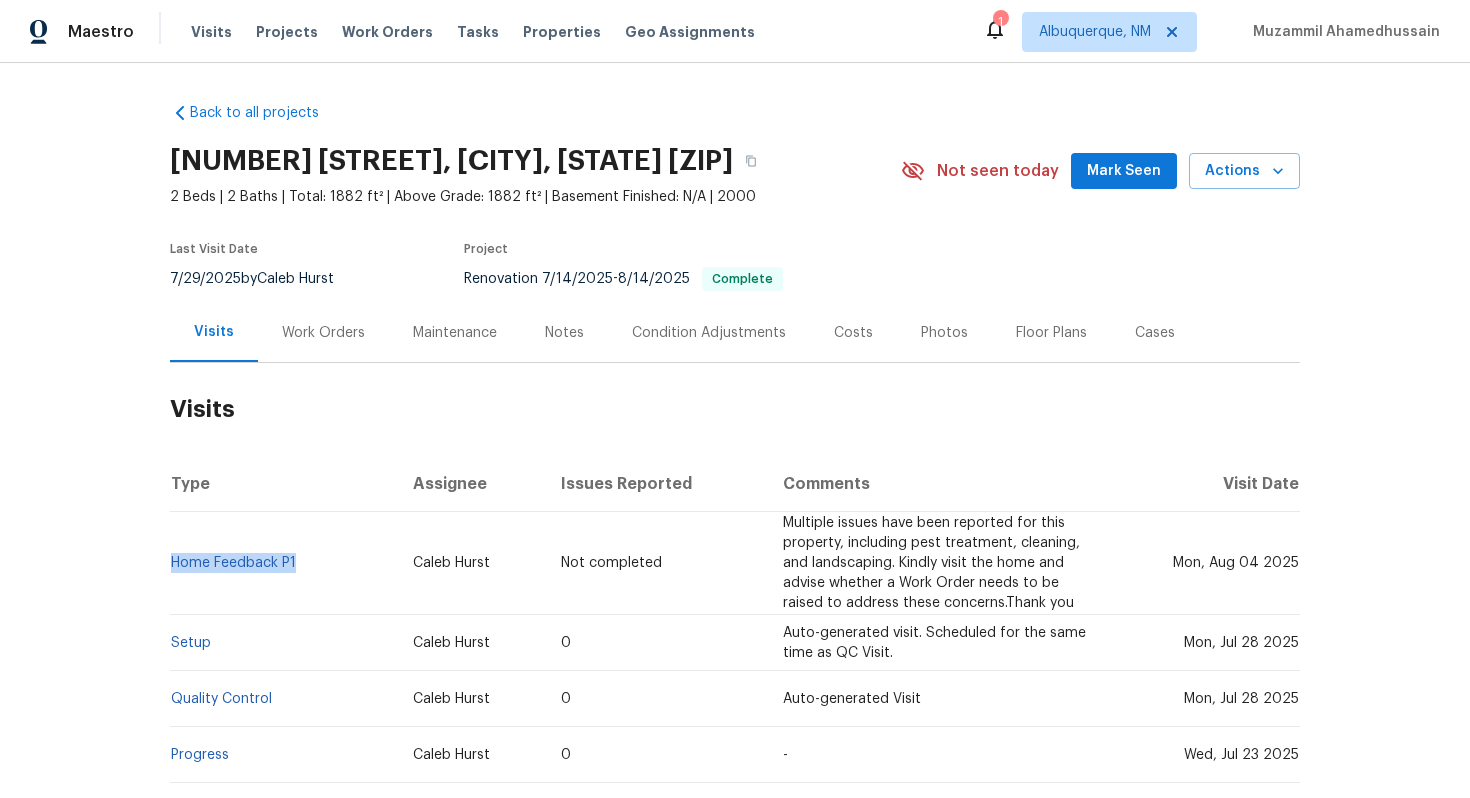 copy on "Home Feedback P1" 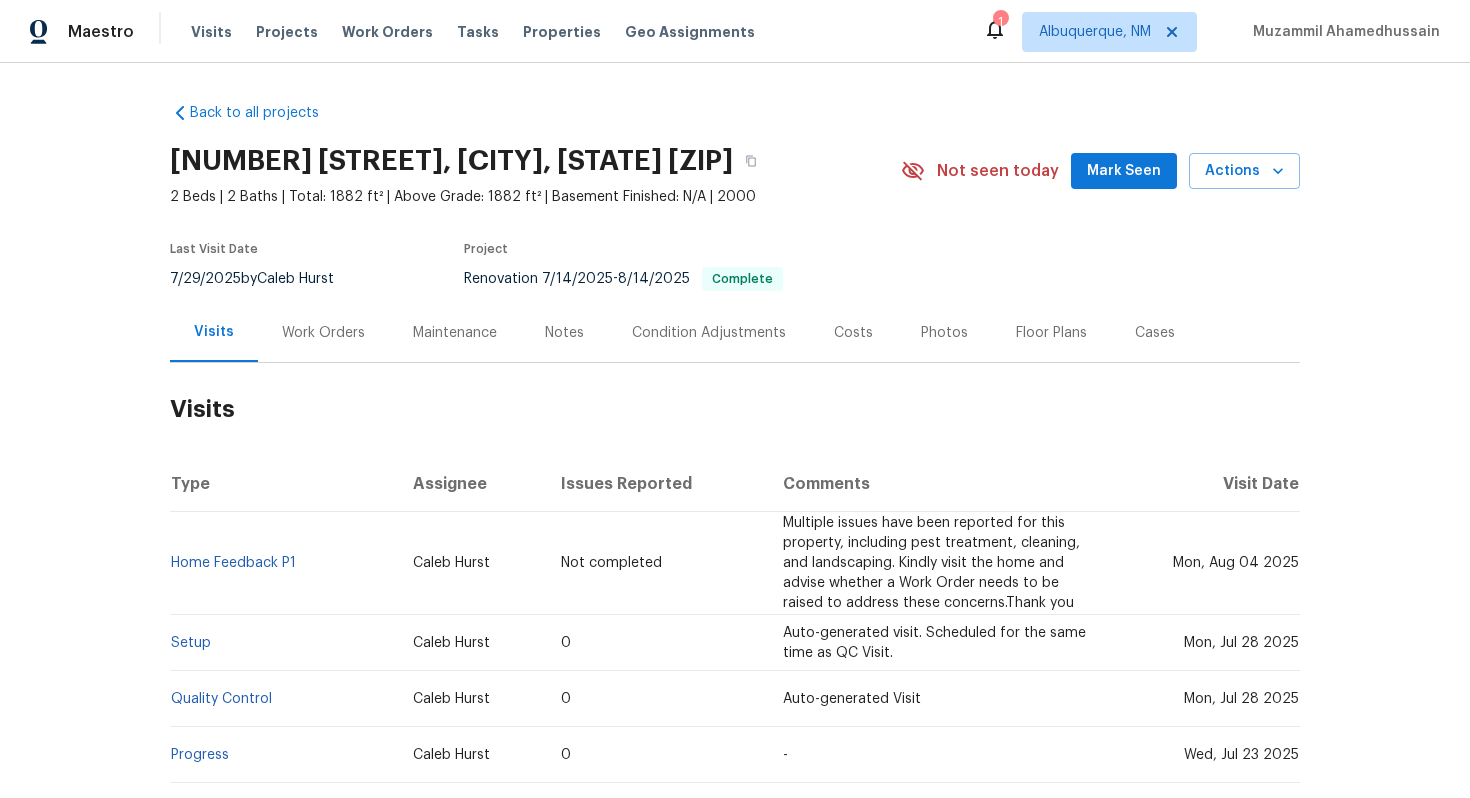 click on "Work Orders" at bounding box center [323, 333] 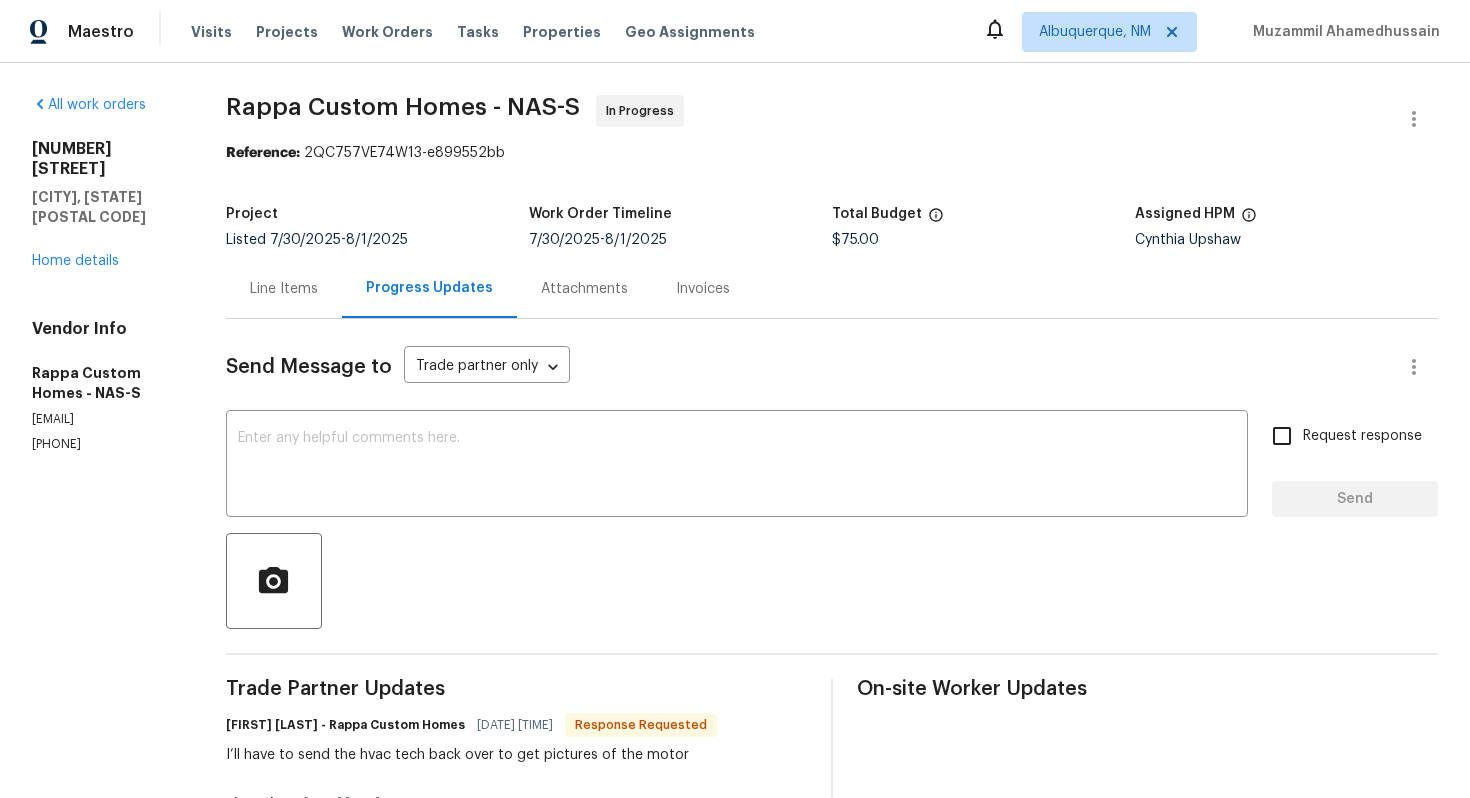 scroll, scrollTop: 0, scrollLeft: 0, axis: both 